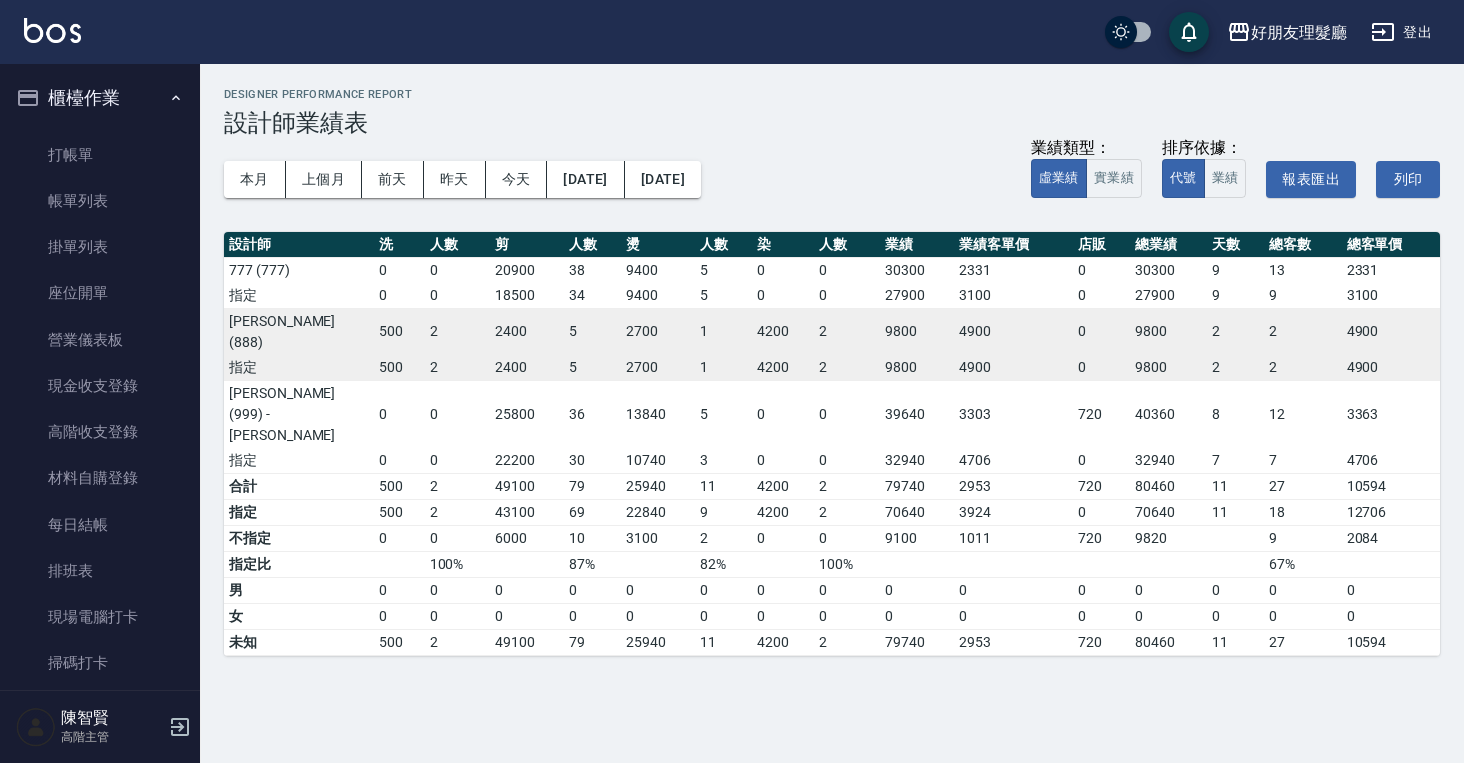 scroll, scrollTop: 0, scrollLeft: 0, axis: both 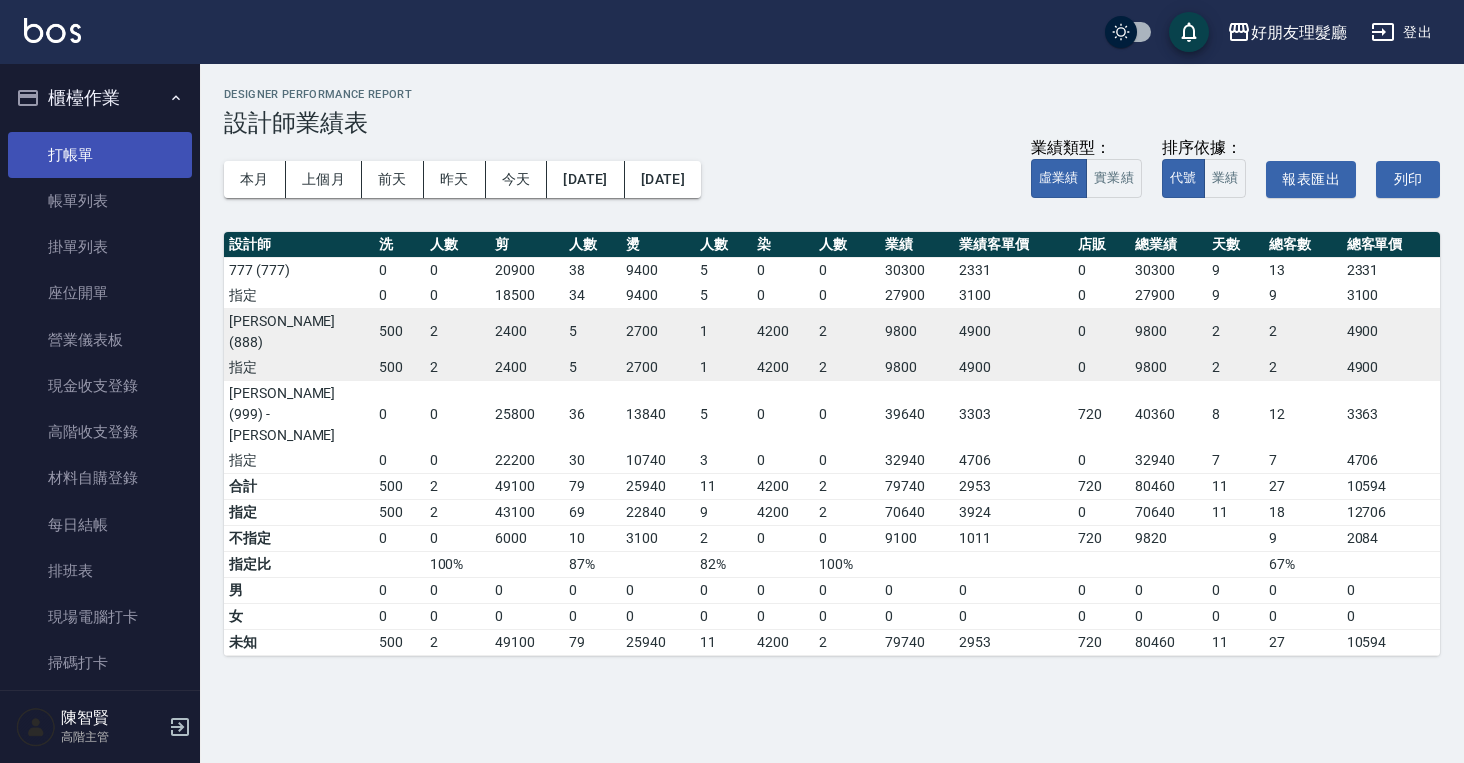 click on "打帳單" at bounding box center [100, 155] 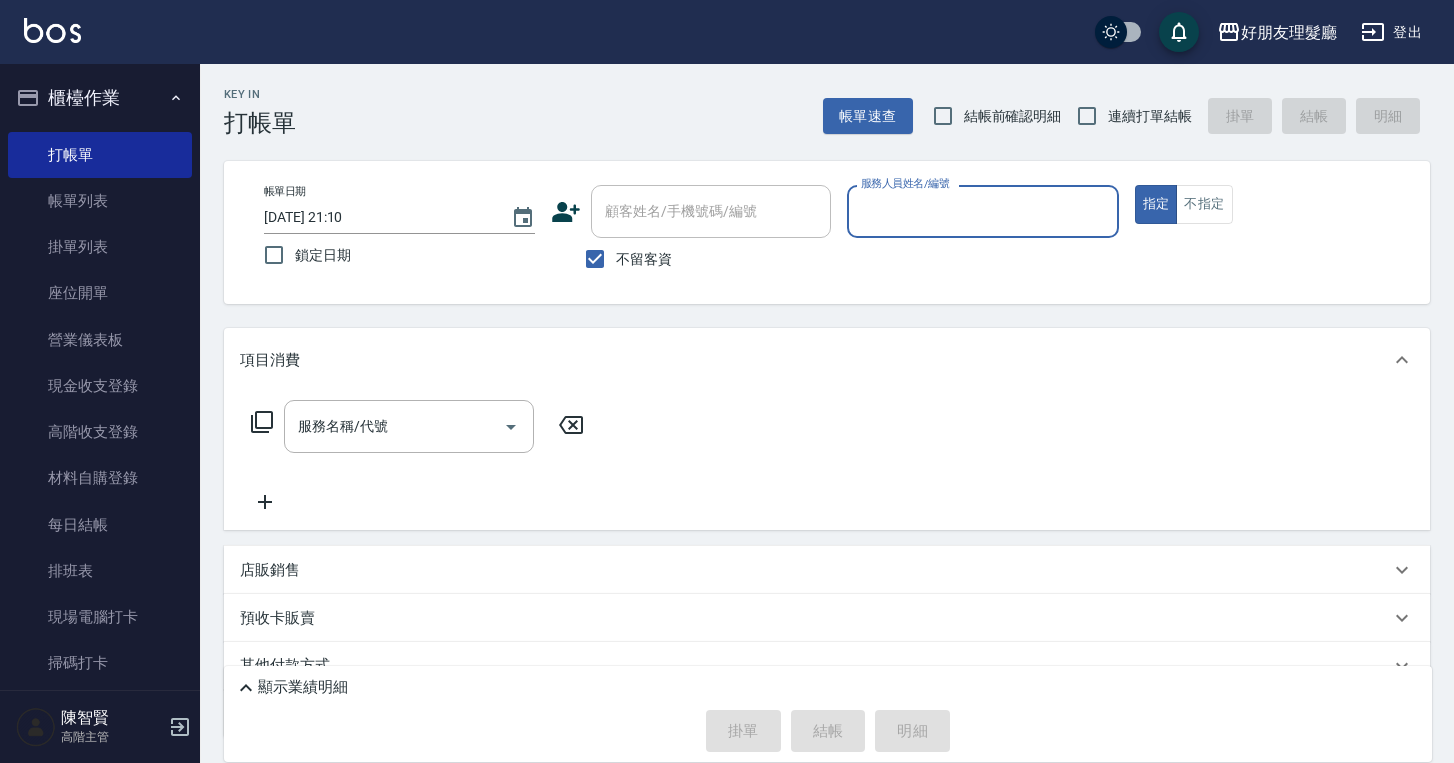 click on "服務人員姓名/編號" at bounding box center [982, 211] 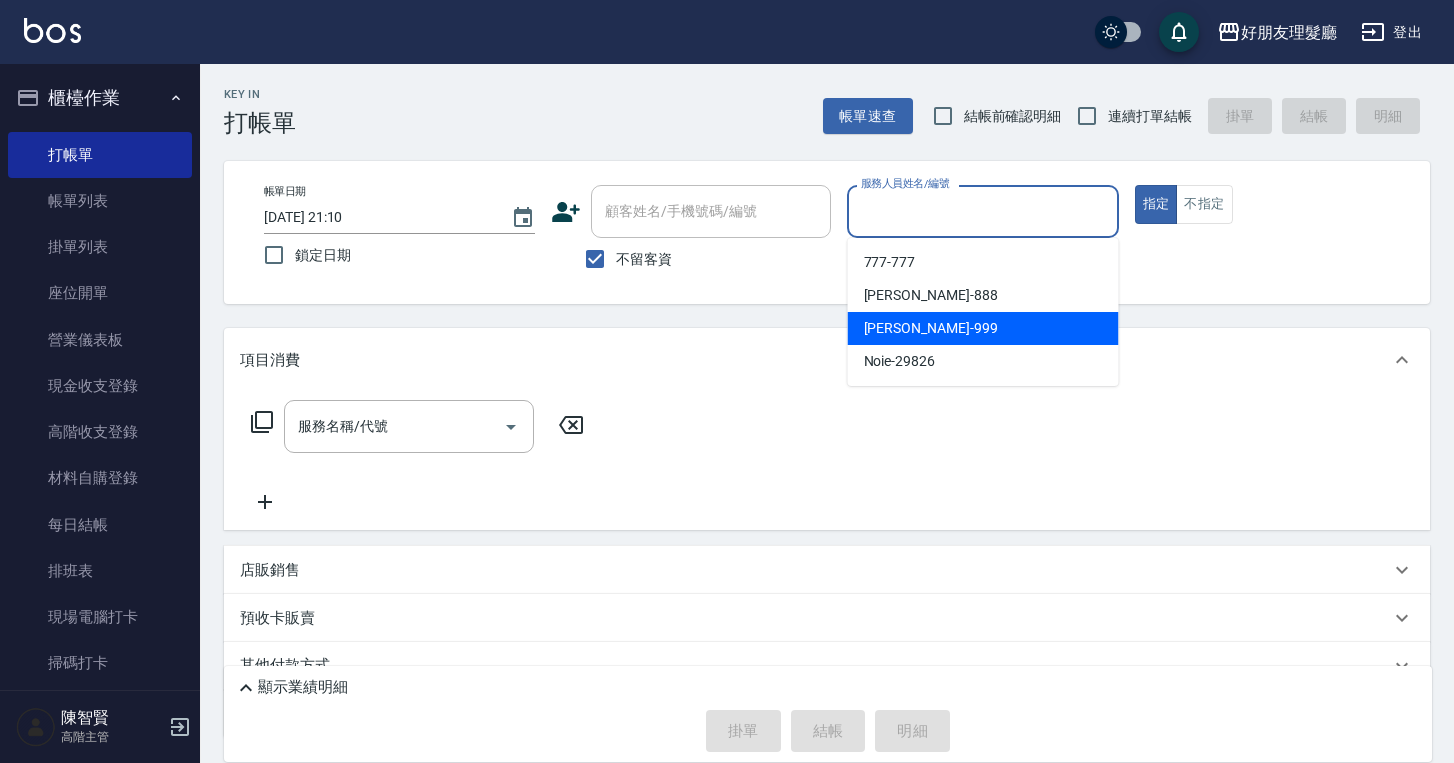 click on "[PERSON_NAME] -999" at bounding box center [983, 328] 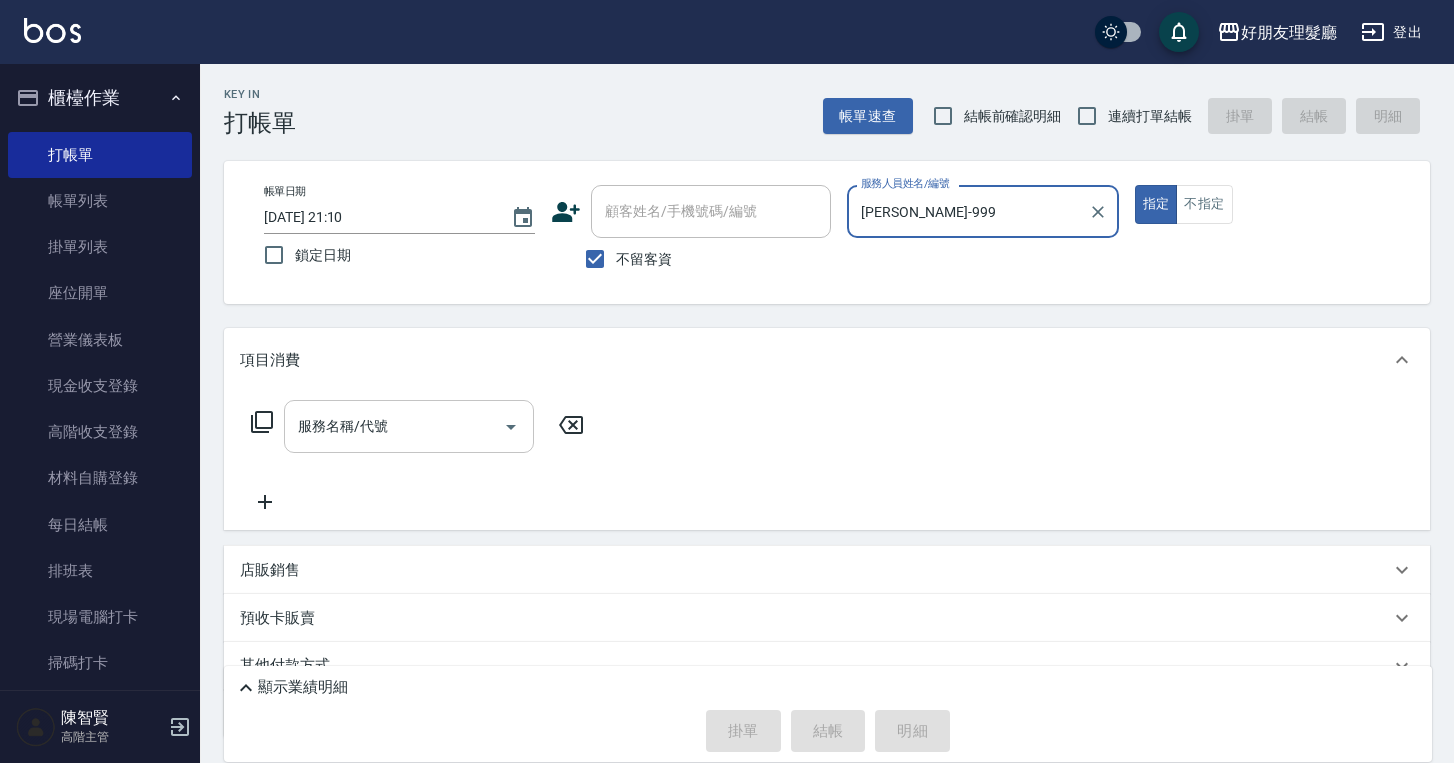 click on "服務名稱/代號" at bounding box center [394, 426] 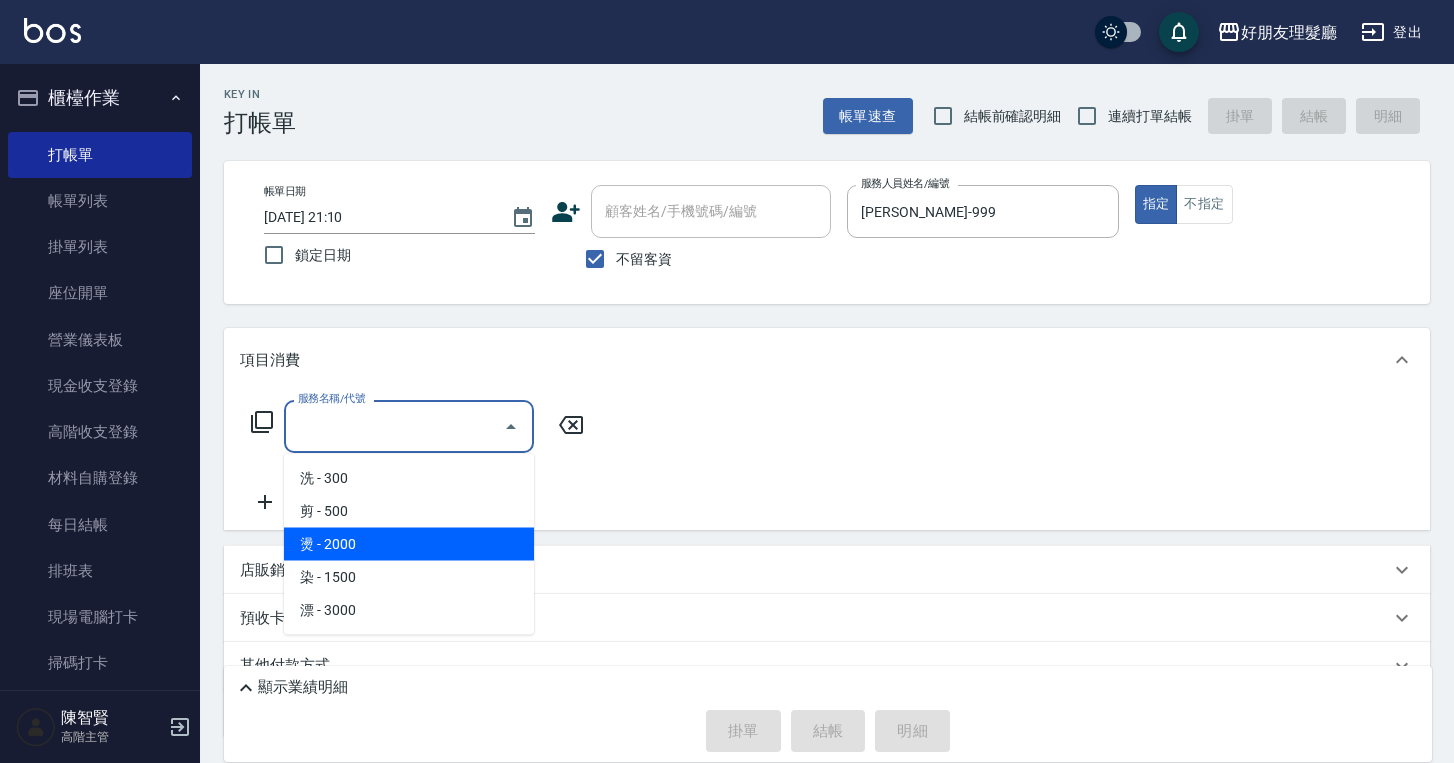 click on "燙 - 2000" at bounding box center [409, 544] 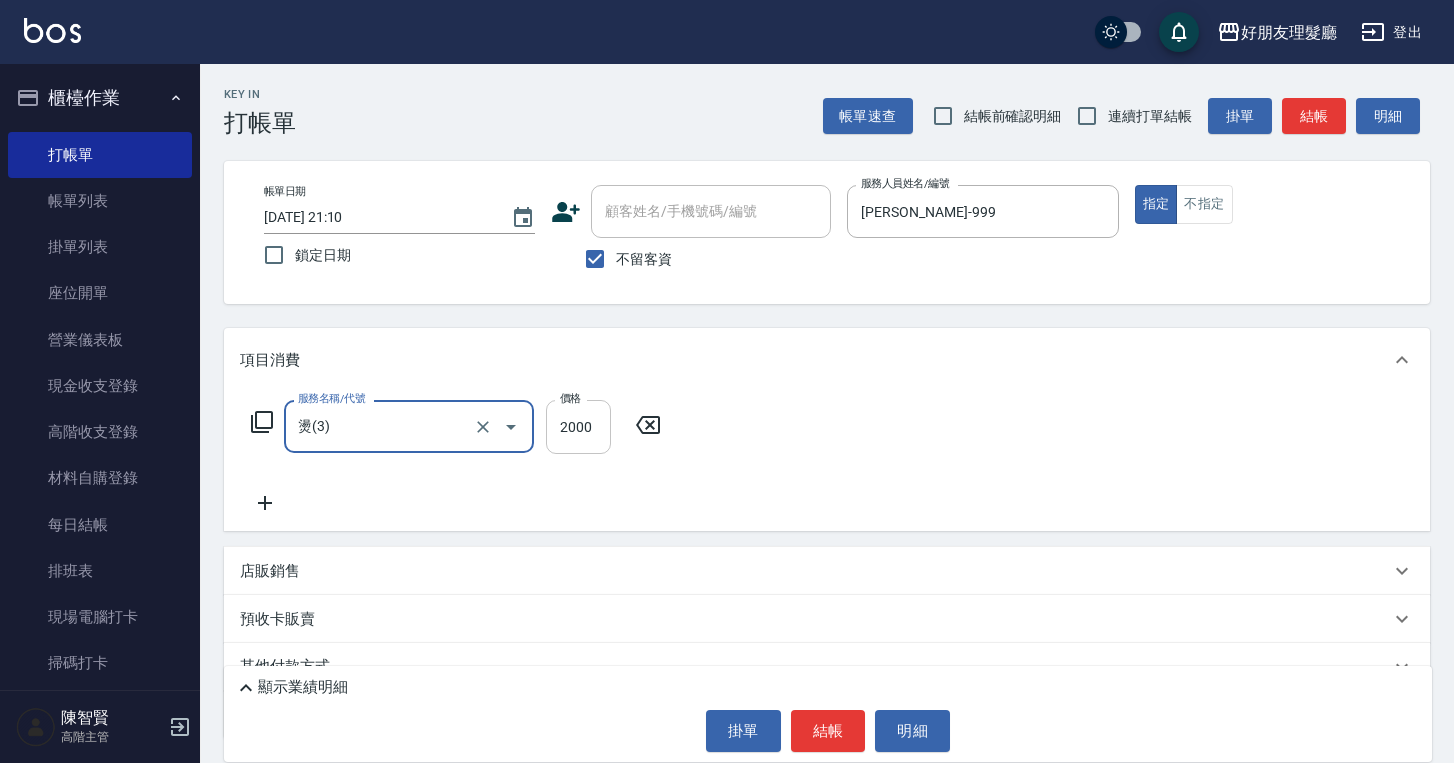 click on "2000" at bounding box center [578, 427] 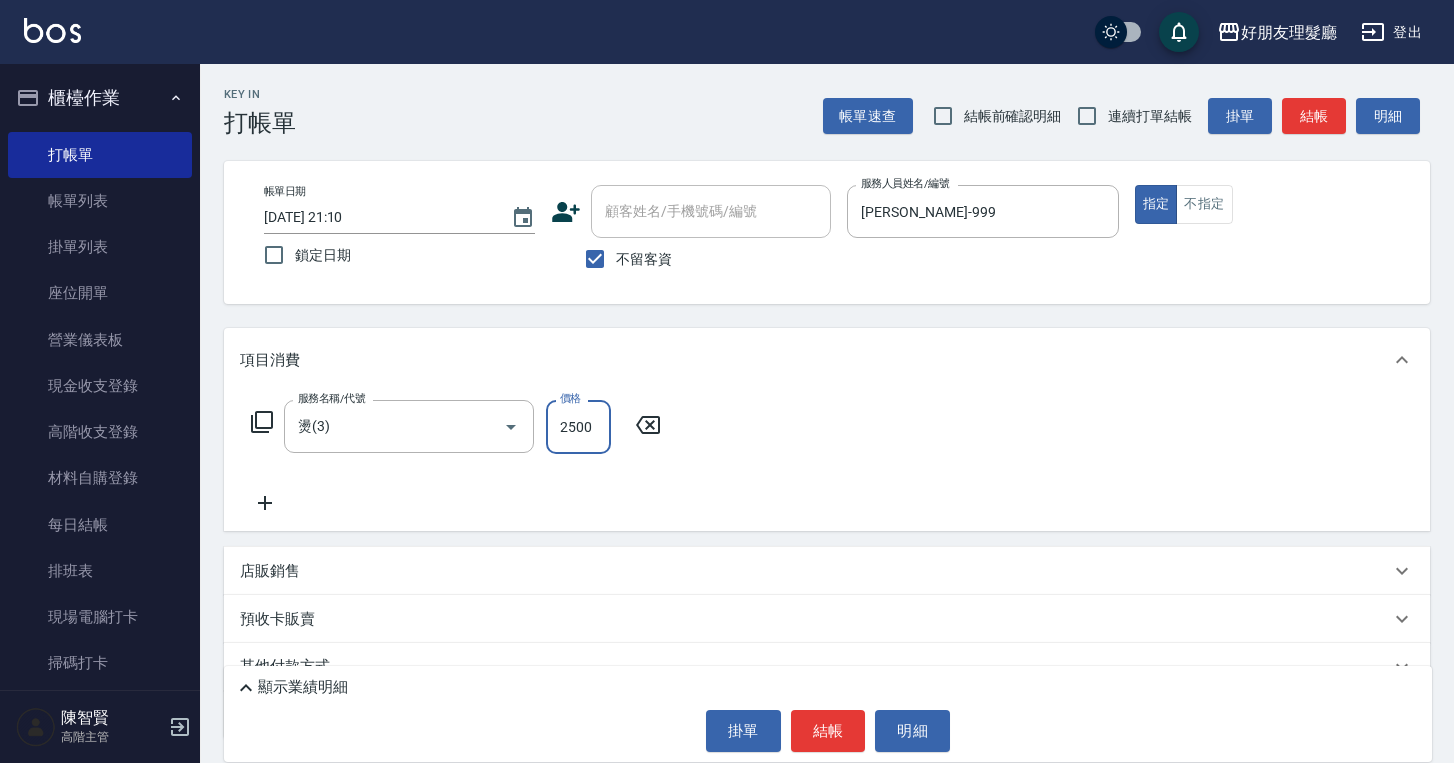 type on "2500" 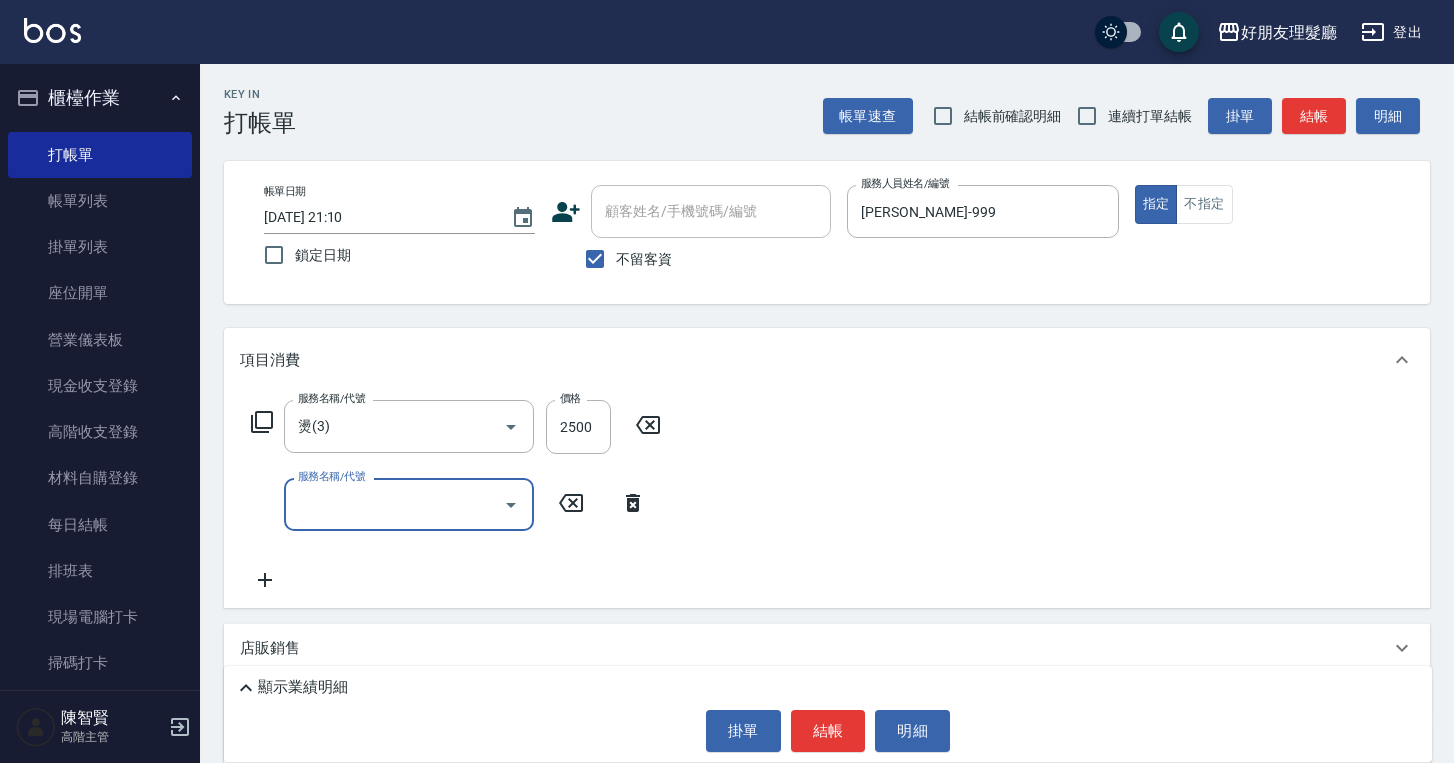 click on "服務名稱/代號" at bounding box center [394, 504] 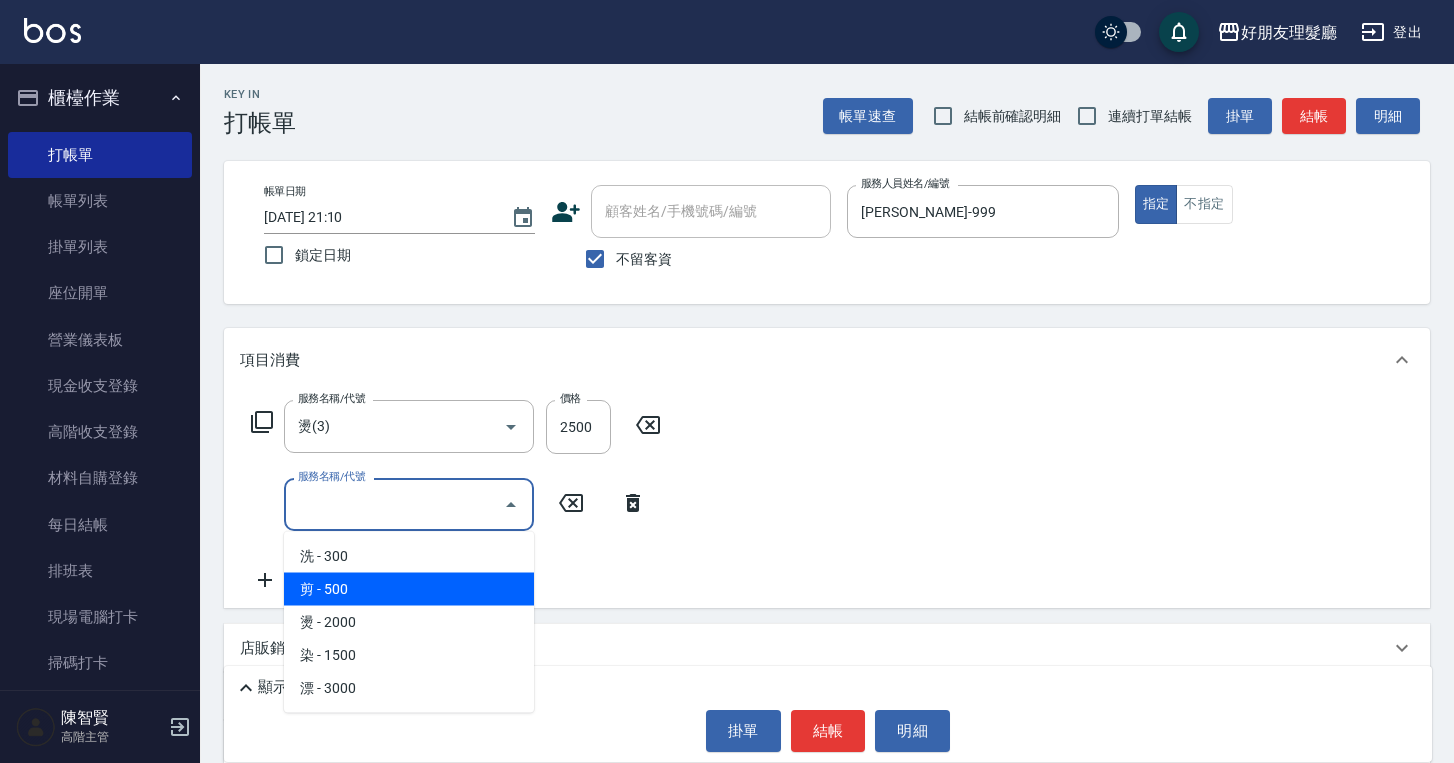 click on "剪 - 500" at bounding box center (409, 589) 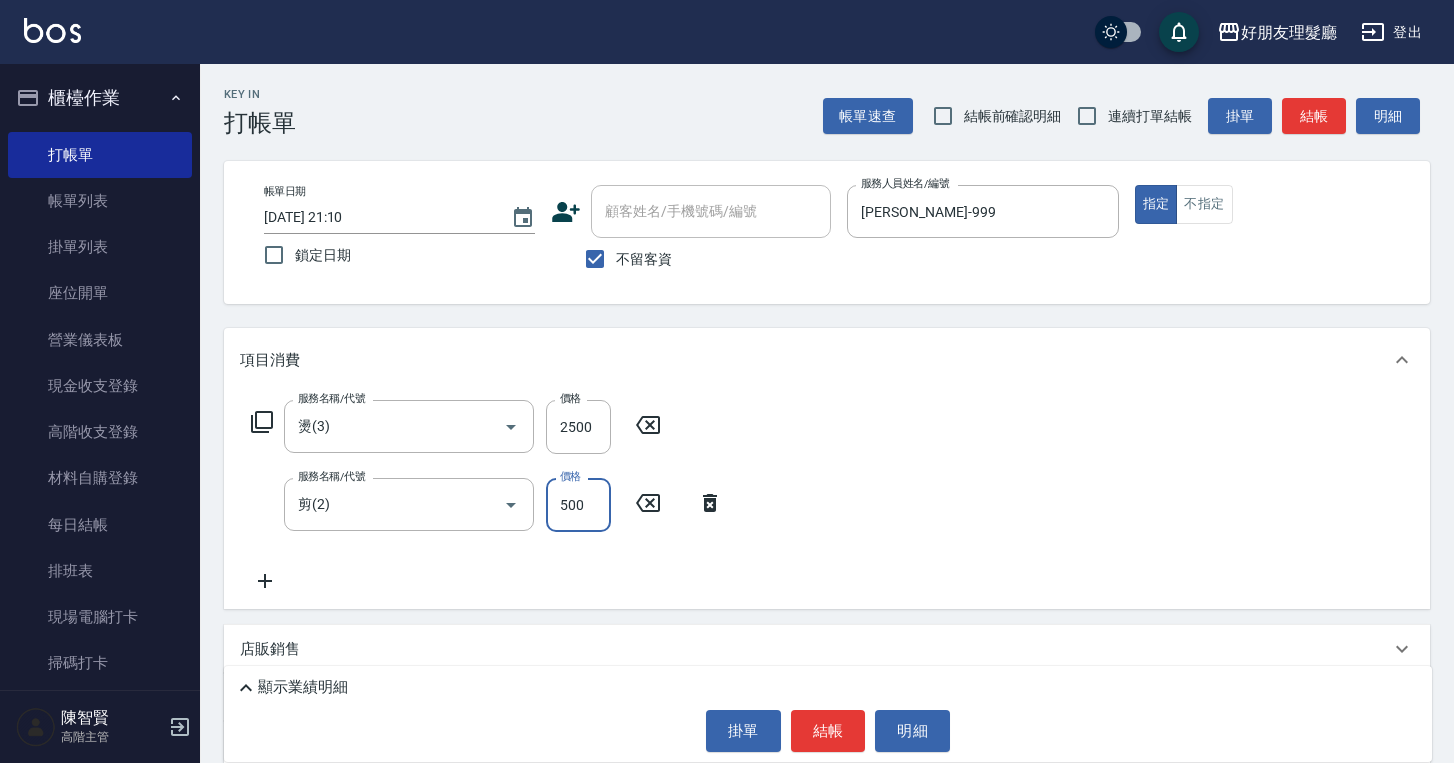 click on "500" at bounding box center [578, 505] 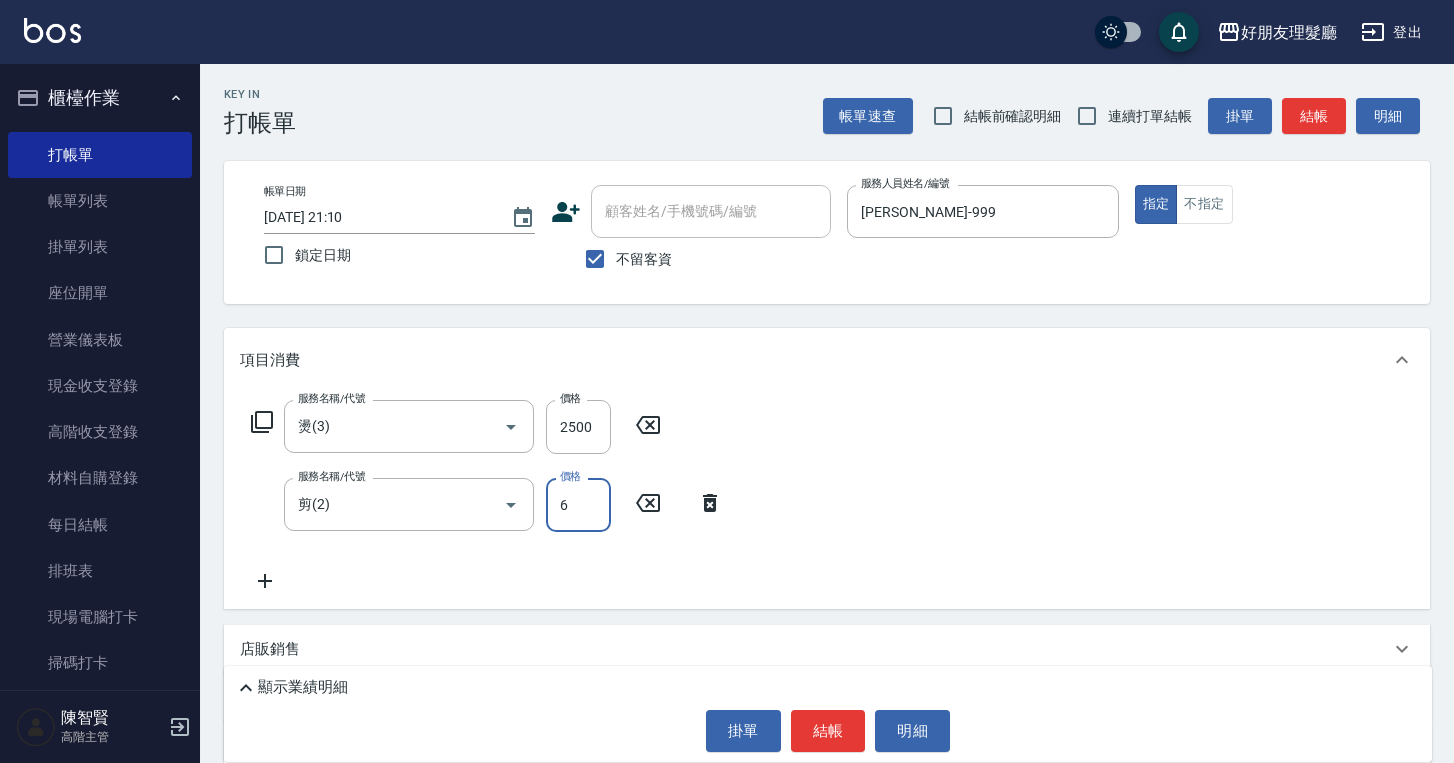 type on "600" 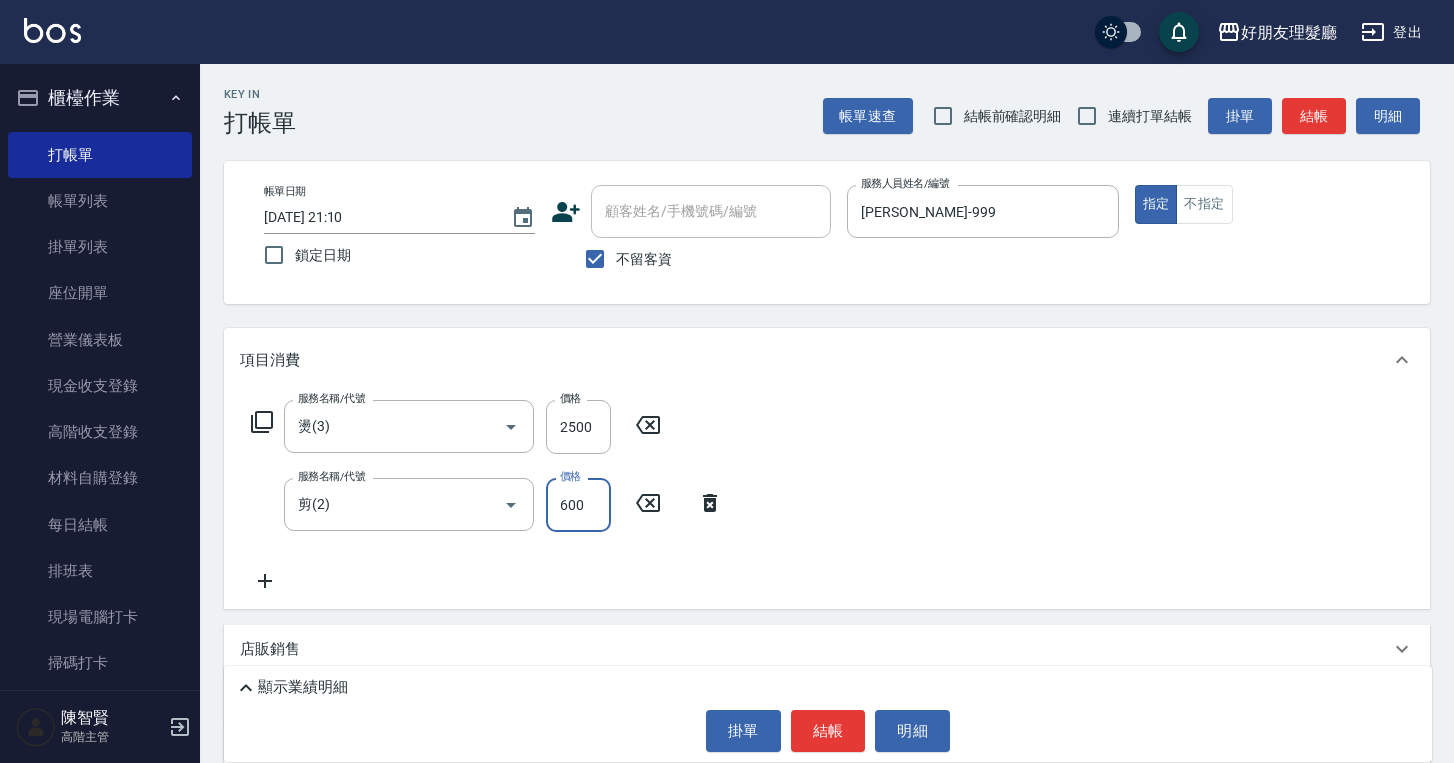 click 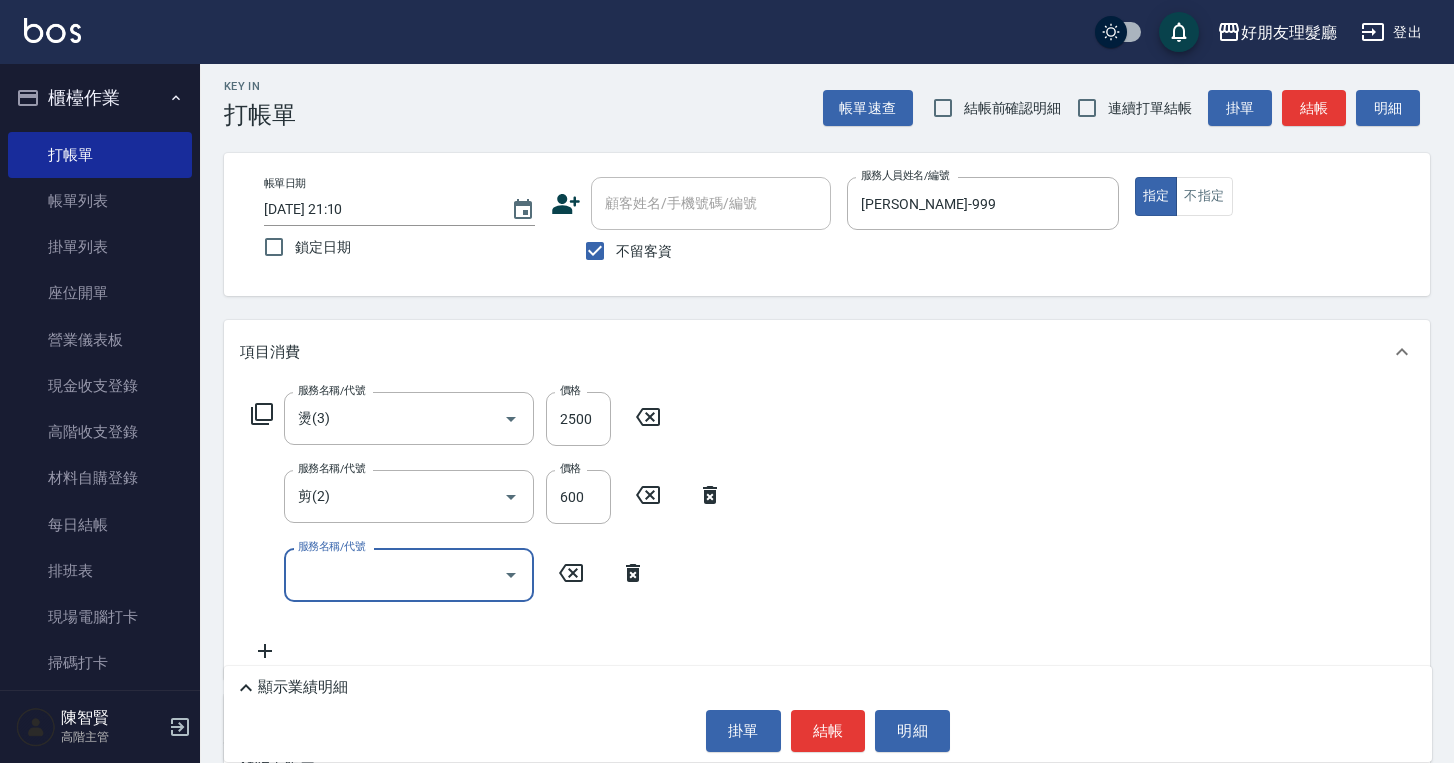 scroll, scrollTop: 24, scrollLeft: 0, axis: vertical 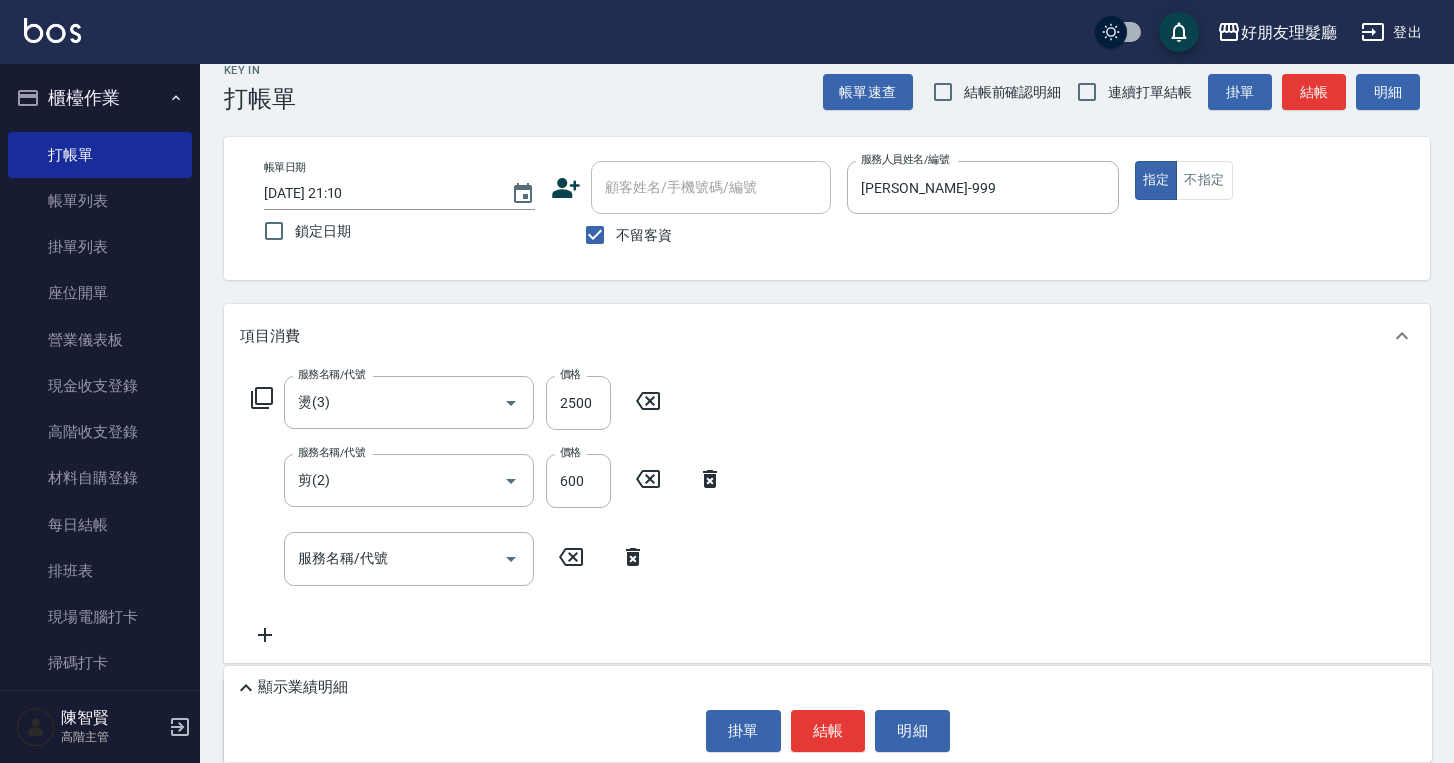 click 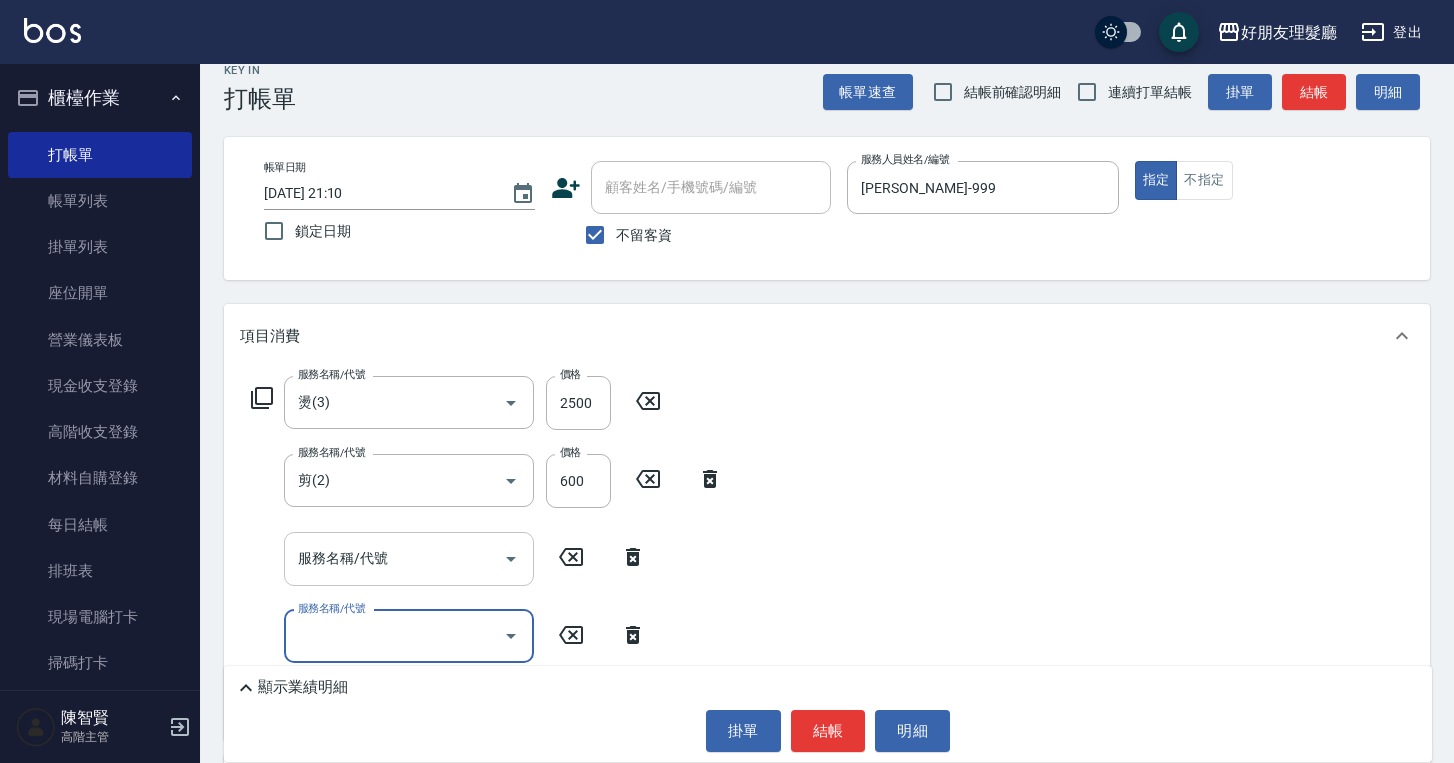 click on "服務名稱/代號" at bounding box center [394, 558] 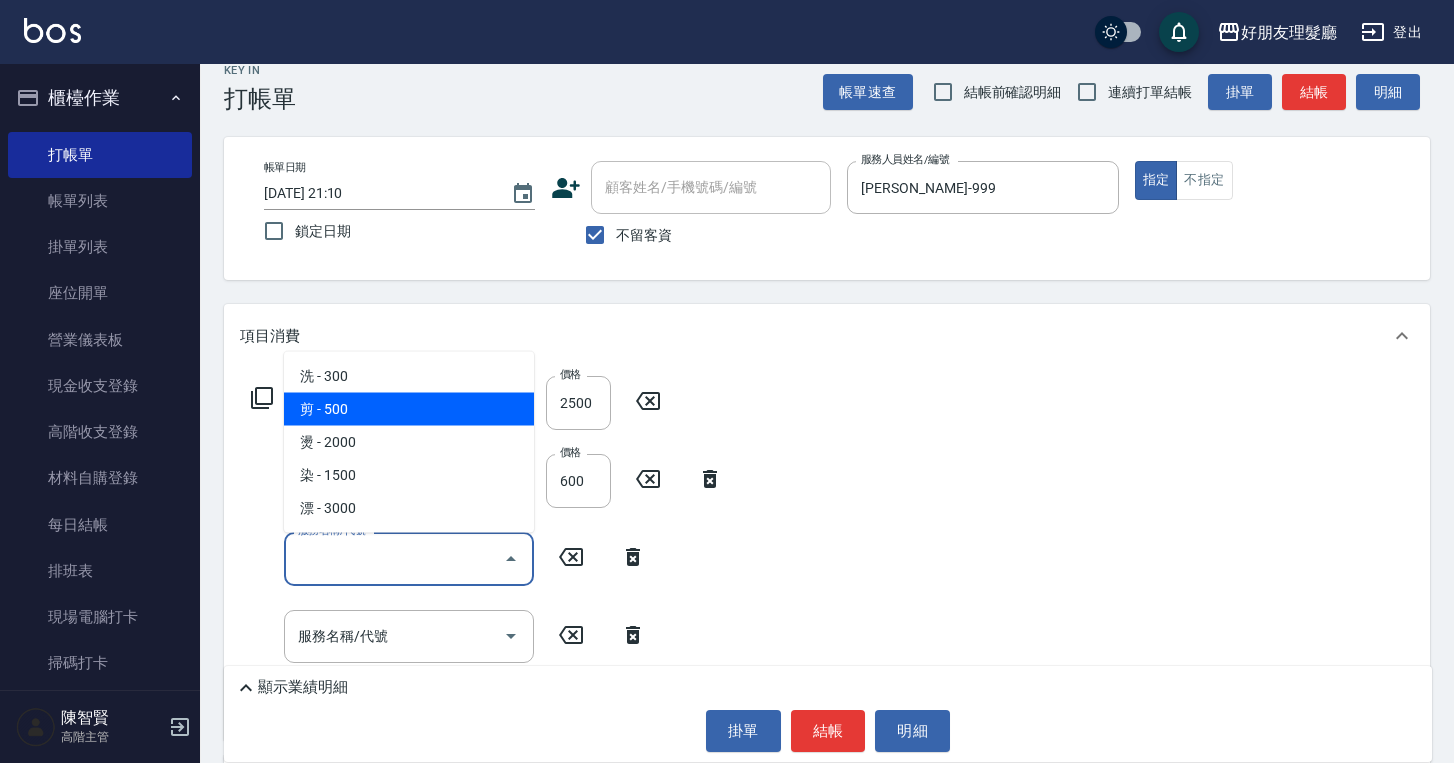 click on "剪 - 500" at bounding box center (409, 409) 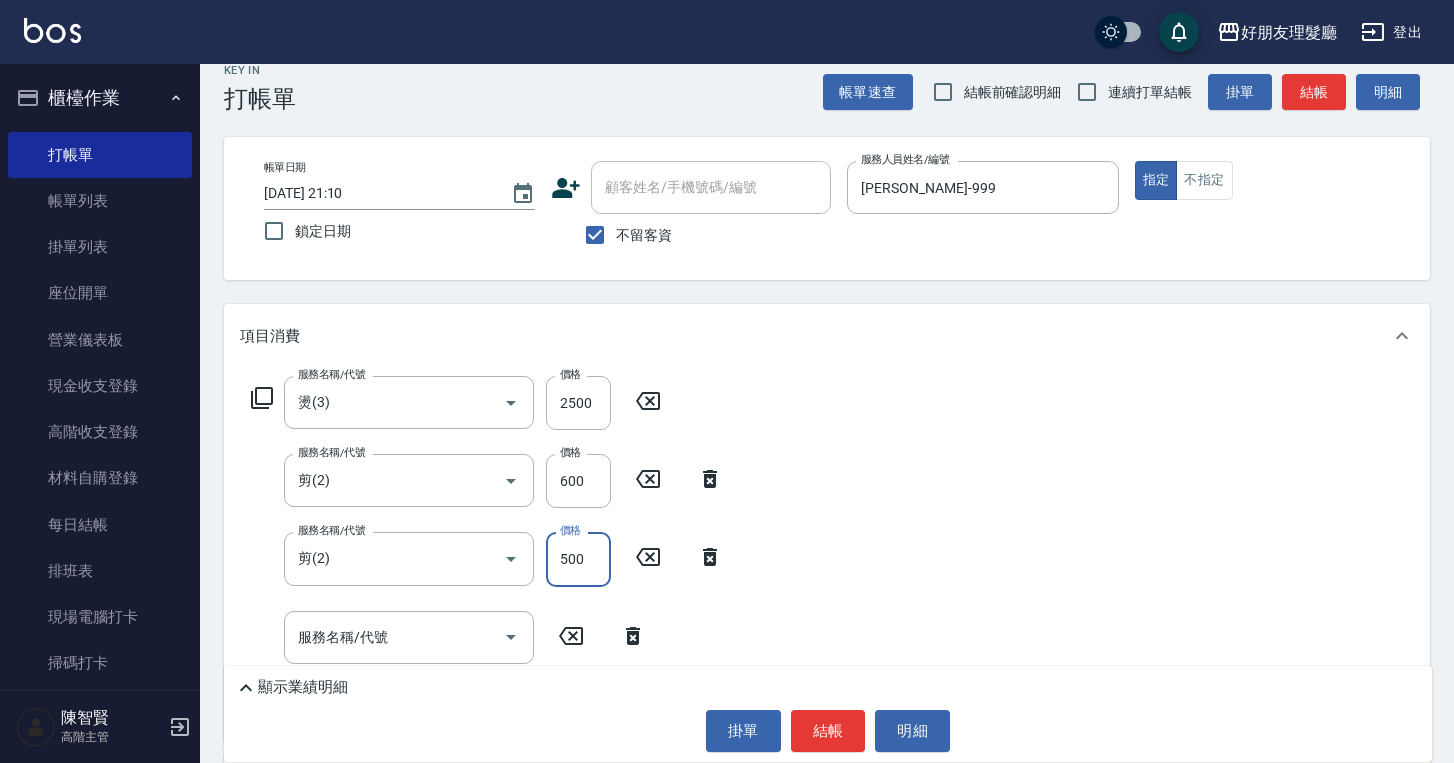 click on "500" at bounding box center (578, 559) 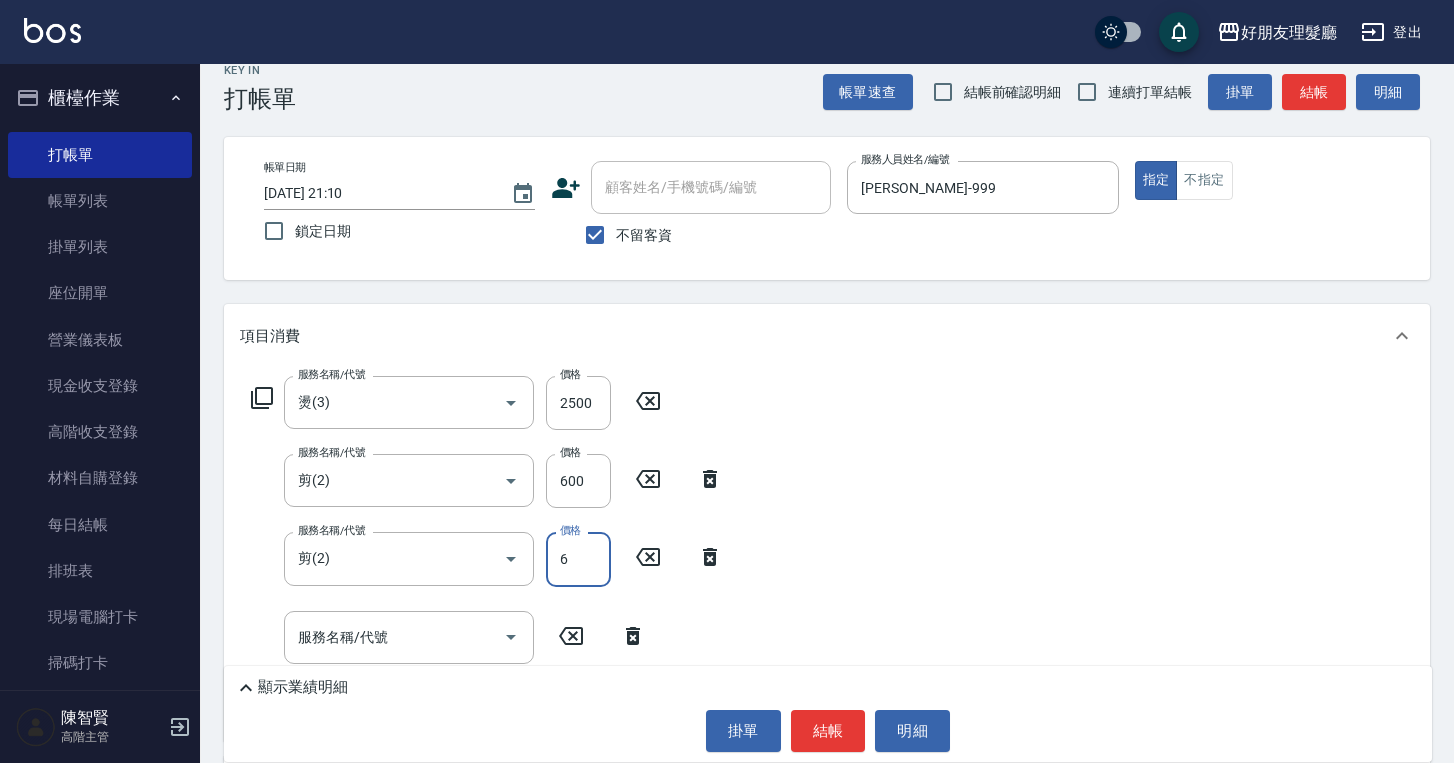 type on "600" 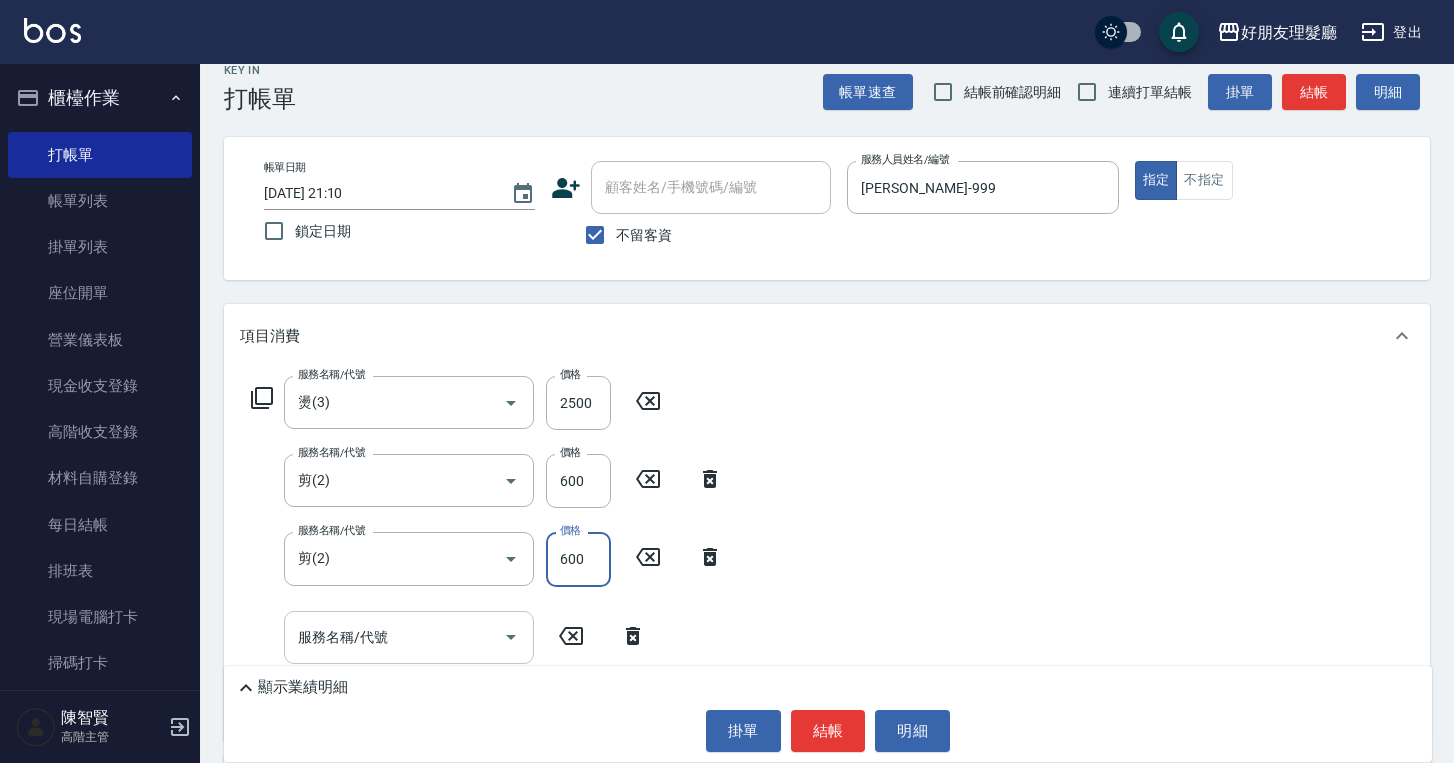click on "服務名稱/代號" at bounding box center (394, 637) 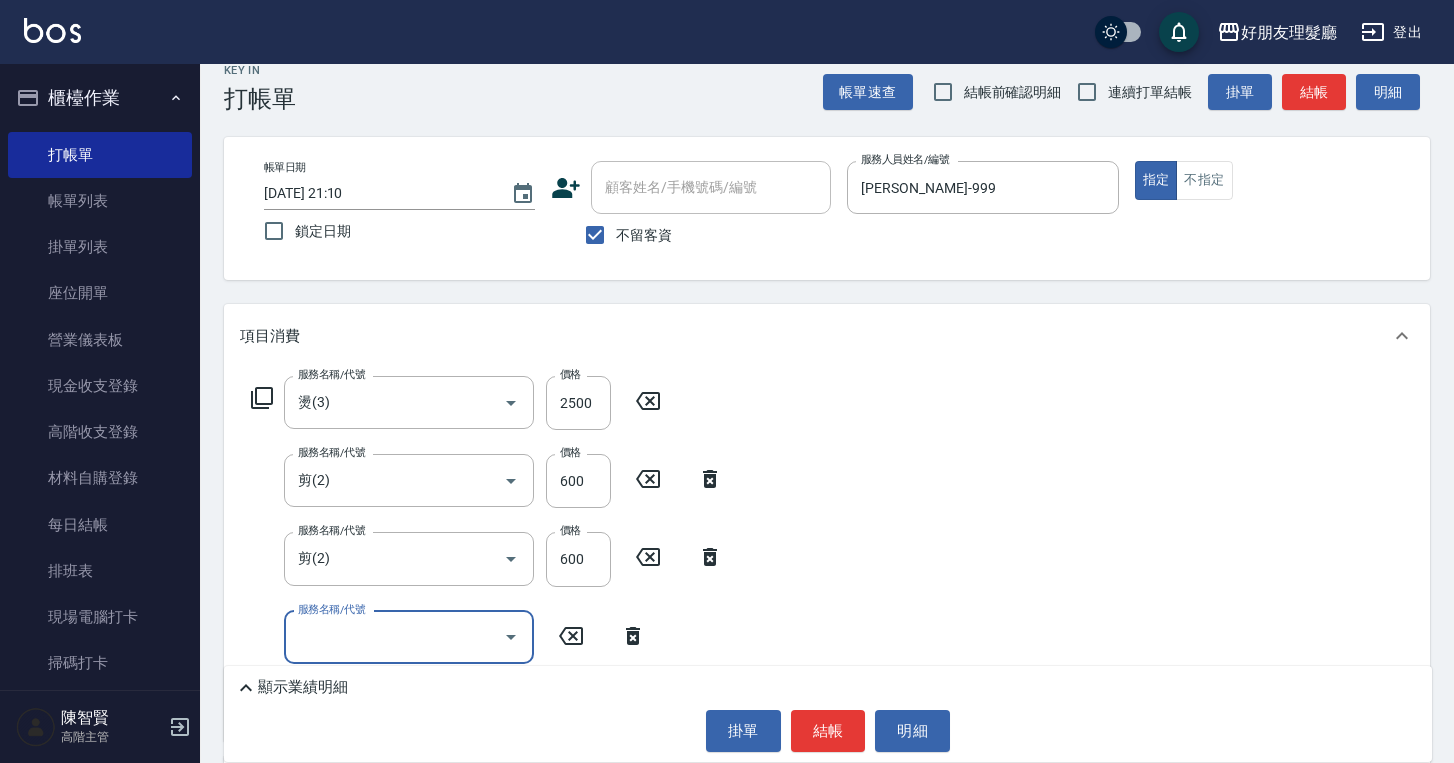 click on "服務名稱/代號" at bounding box center (394, 637) 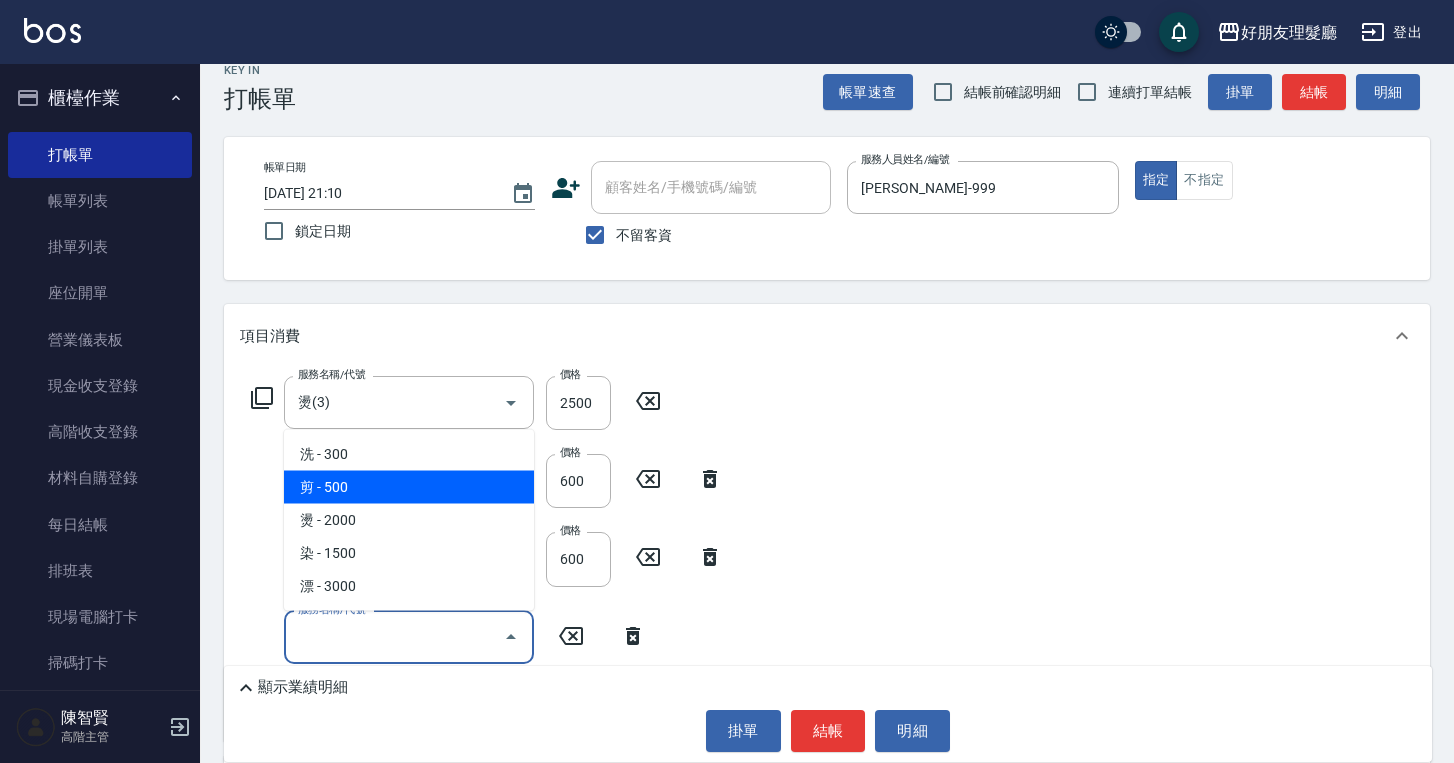 click on "剪 - 500" at bounding box center [409, 487] 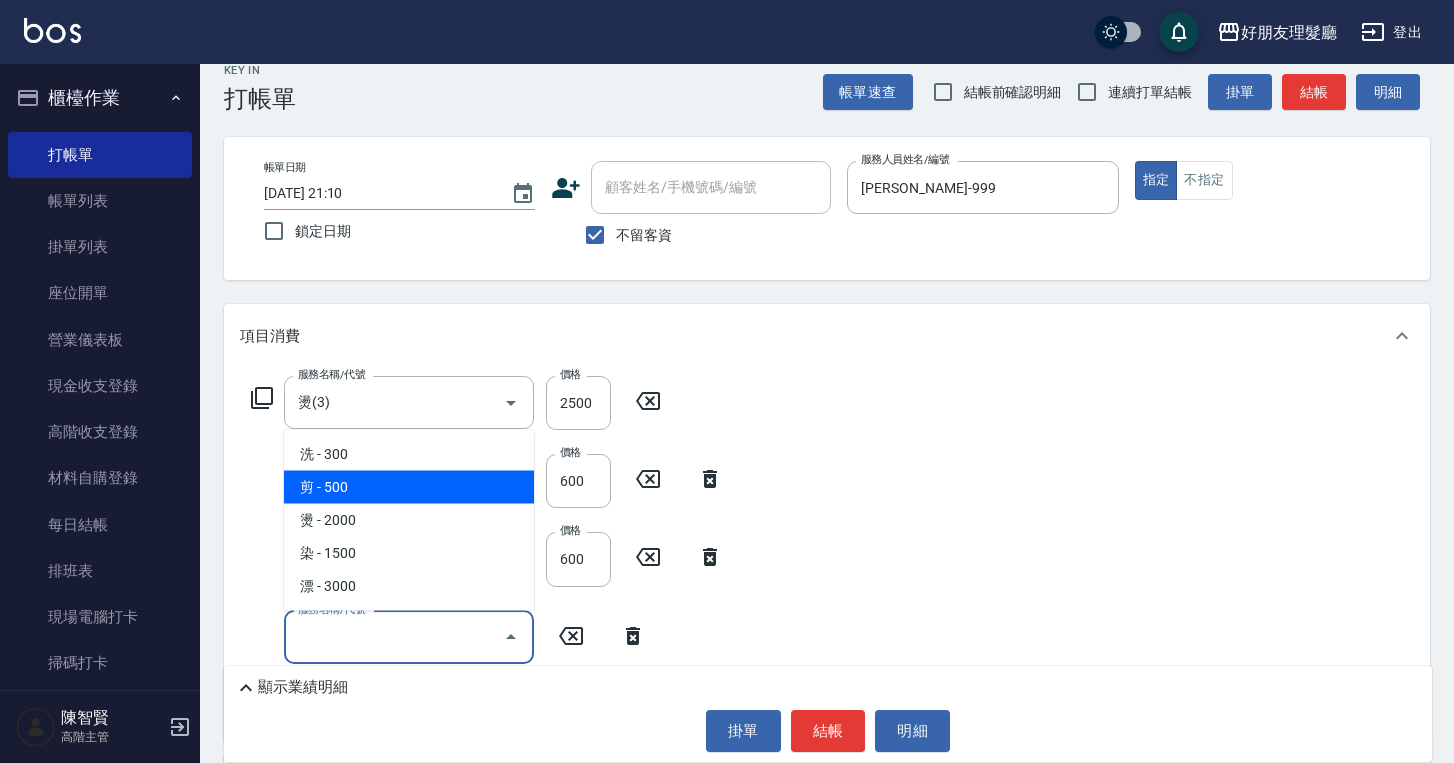 type on "剪(2)" 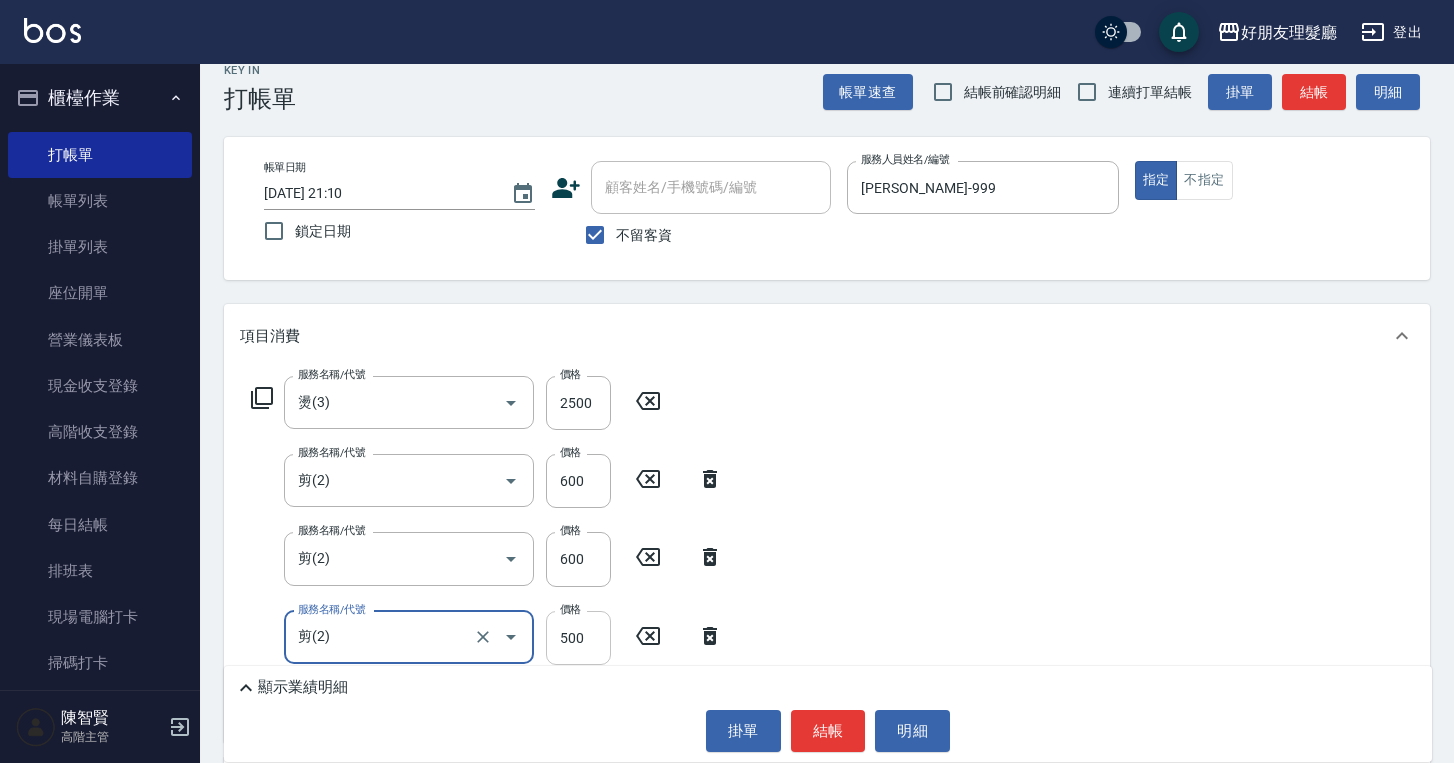 click on "500" at bounding box center (578, 638) 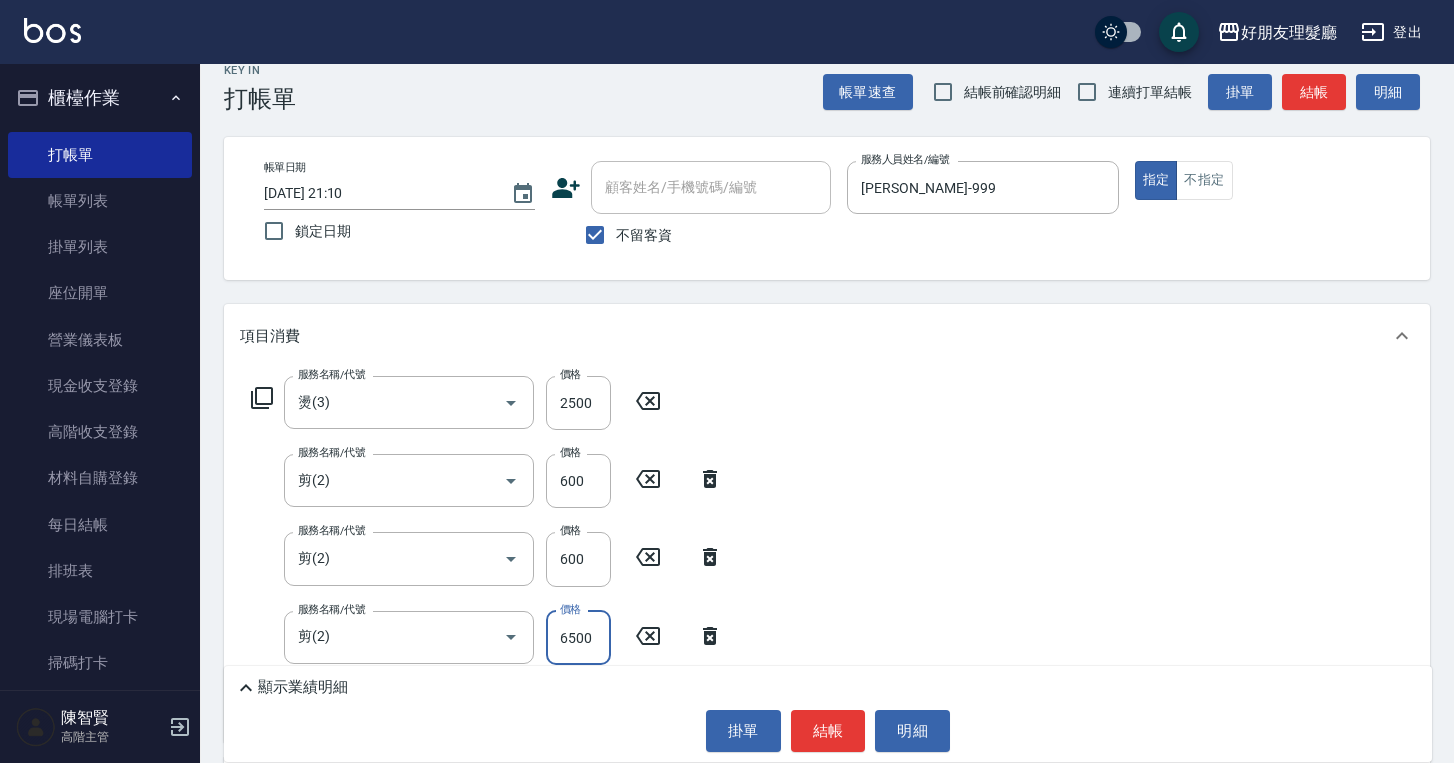 drag, startPoint x: 590, startPoint y: 633, endPoint x: 565, endPoint y: 636, distance: 25.179358 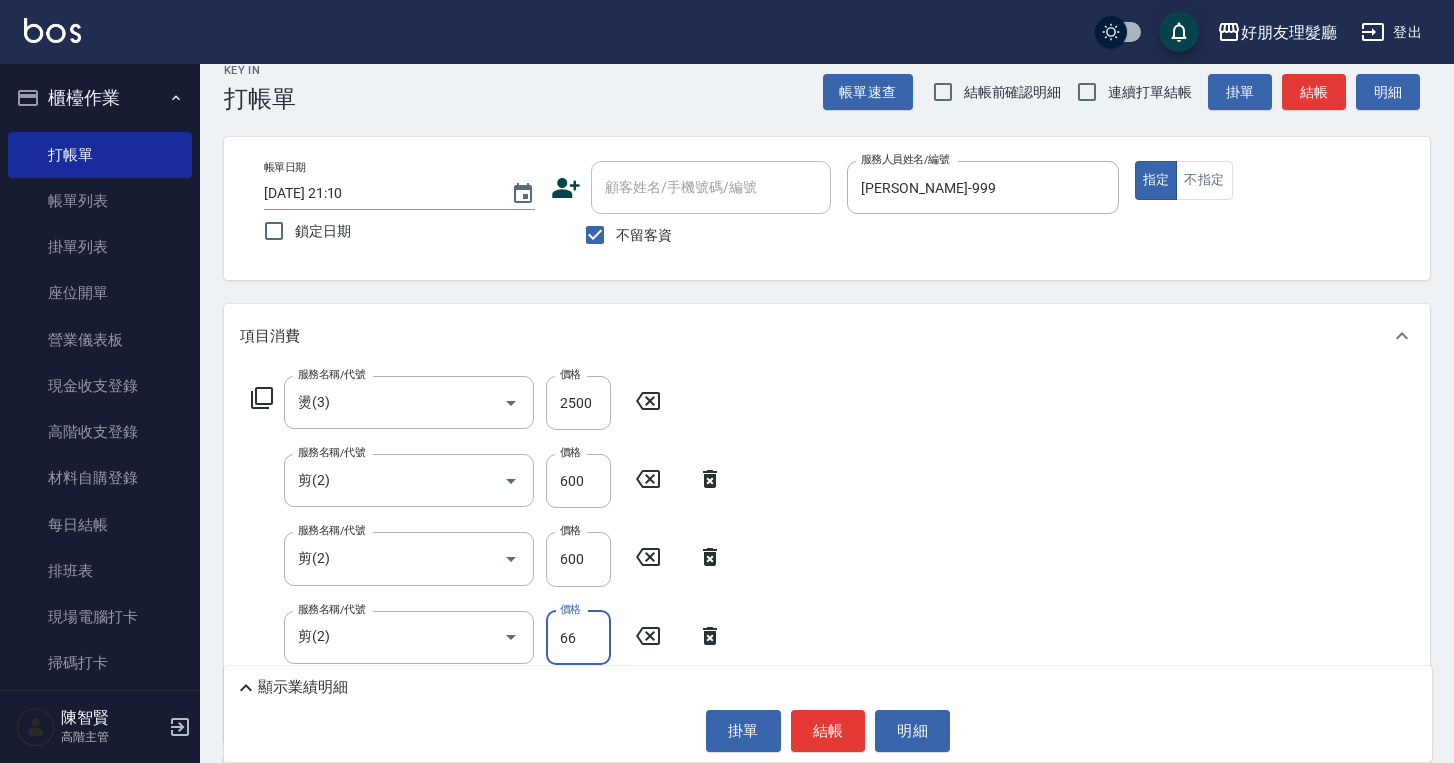 drag, startPoint x: 591, startPoint y: 636, endPoint x: 553, endPoint y: 635, distance: 38.013157 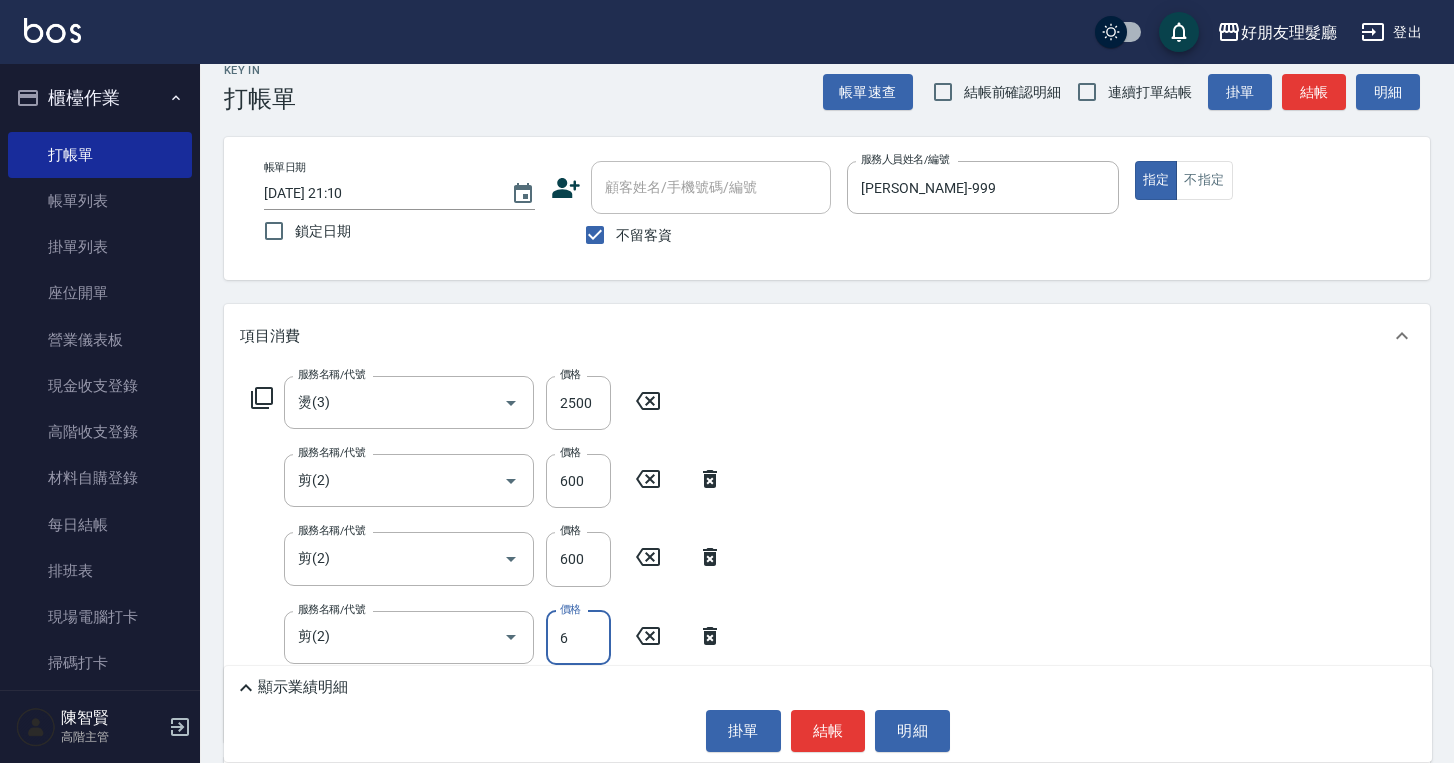 type on "600" 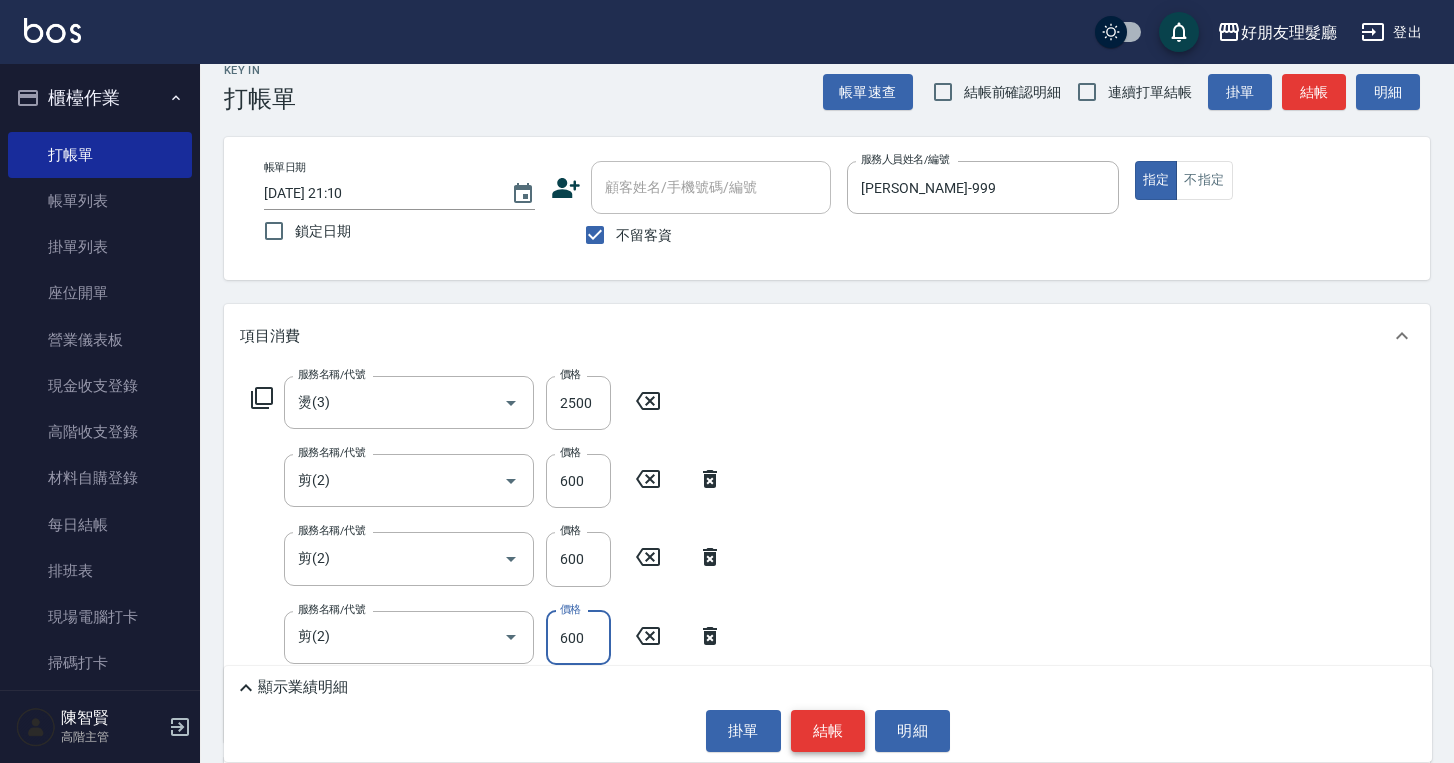 click on "結帳" at bounding box center (828, 731) 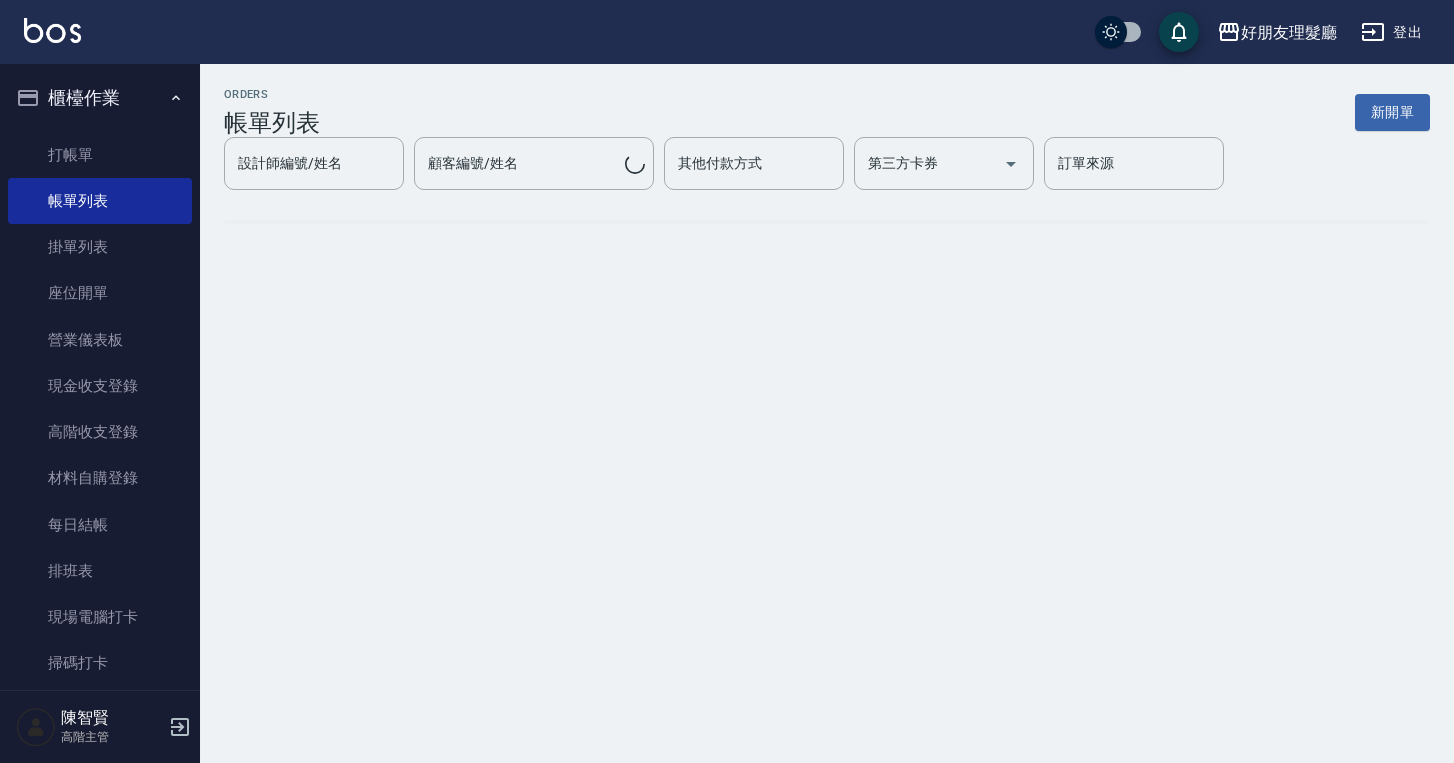 scroll, scrollTop: 0, scrollLeft: 0, axis: both 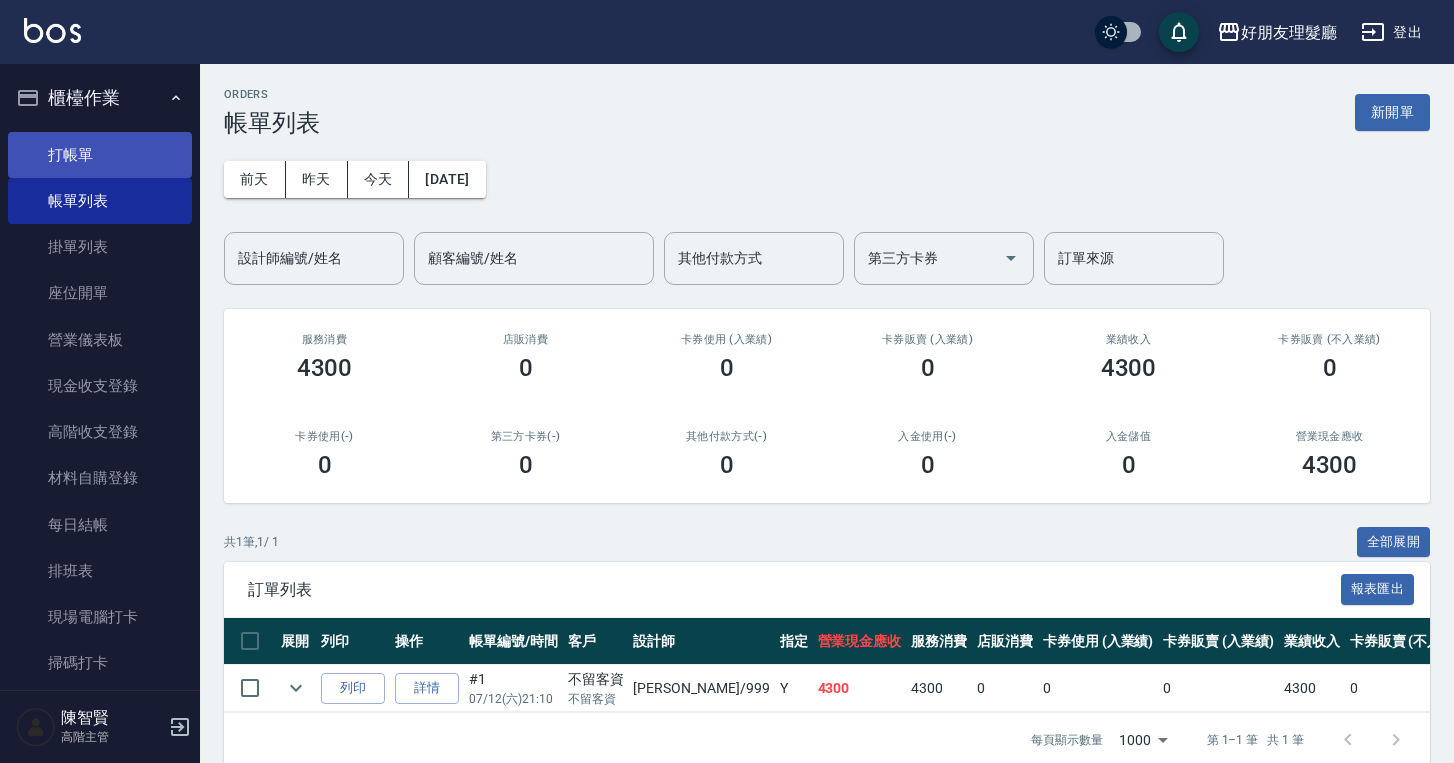click on "打帳單" at bounding box center [100, 155] 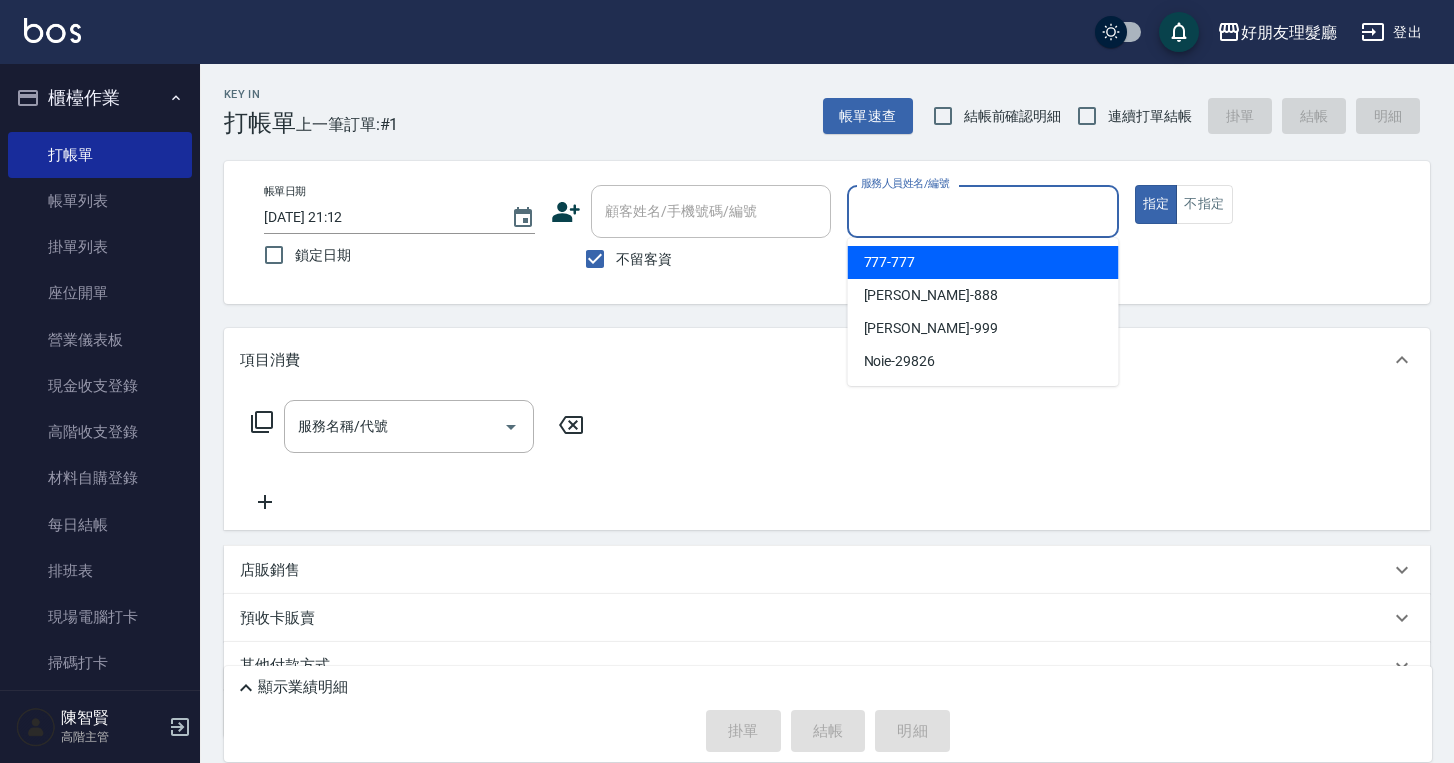 click on "服務人員姓名/編號" at bounding box center (982, 211) 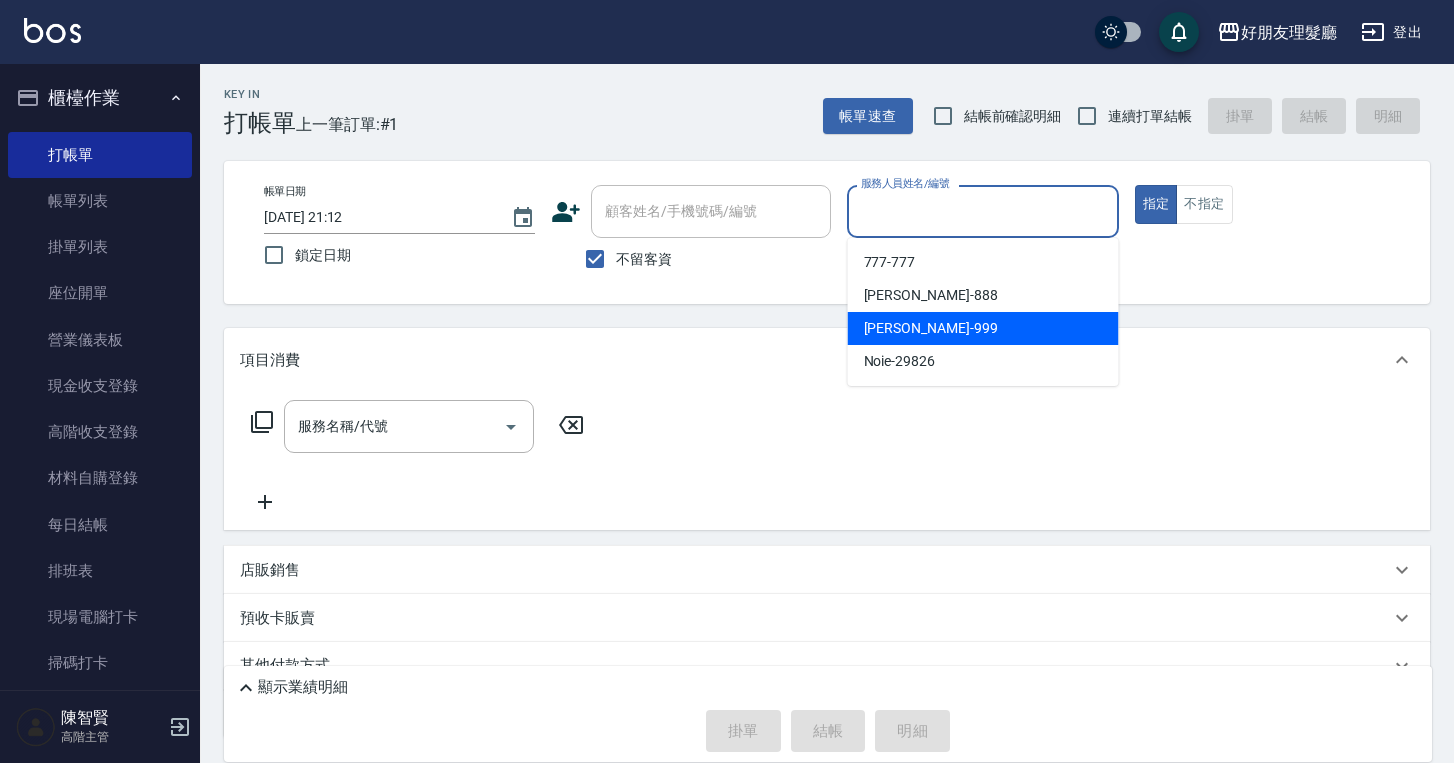 click on "[PERSON_NAME] -999" at bounding box center [983, 328] 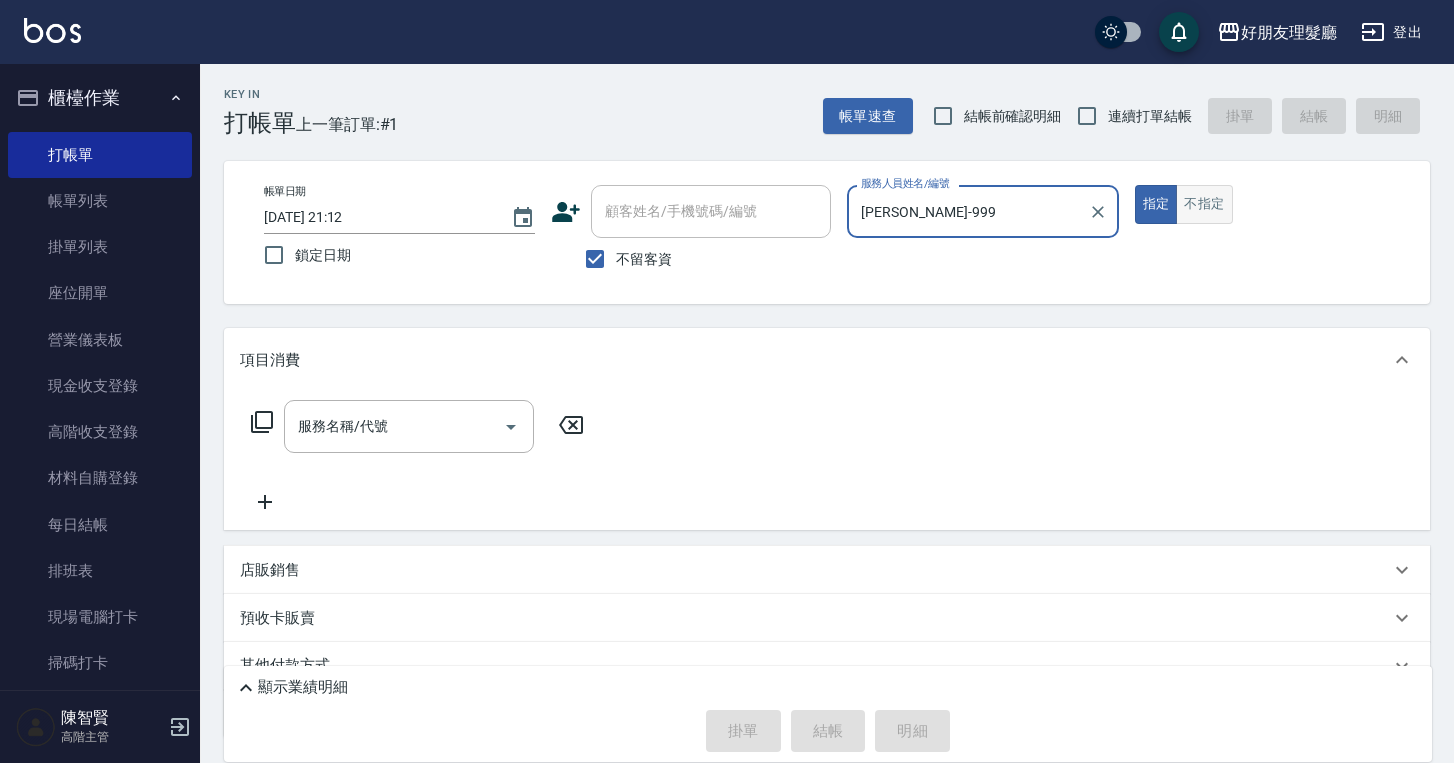click on "不指定" at bounding box center [1204, 204] 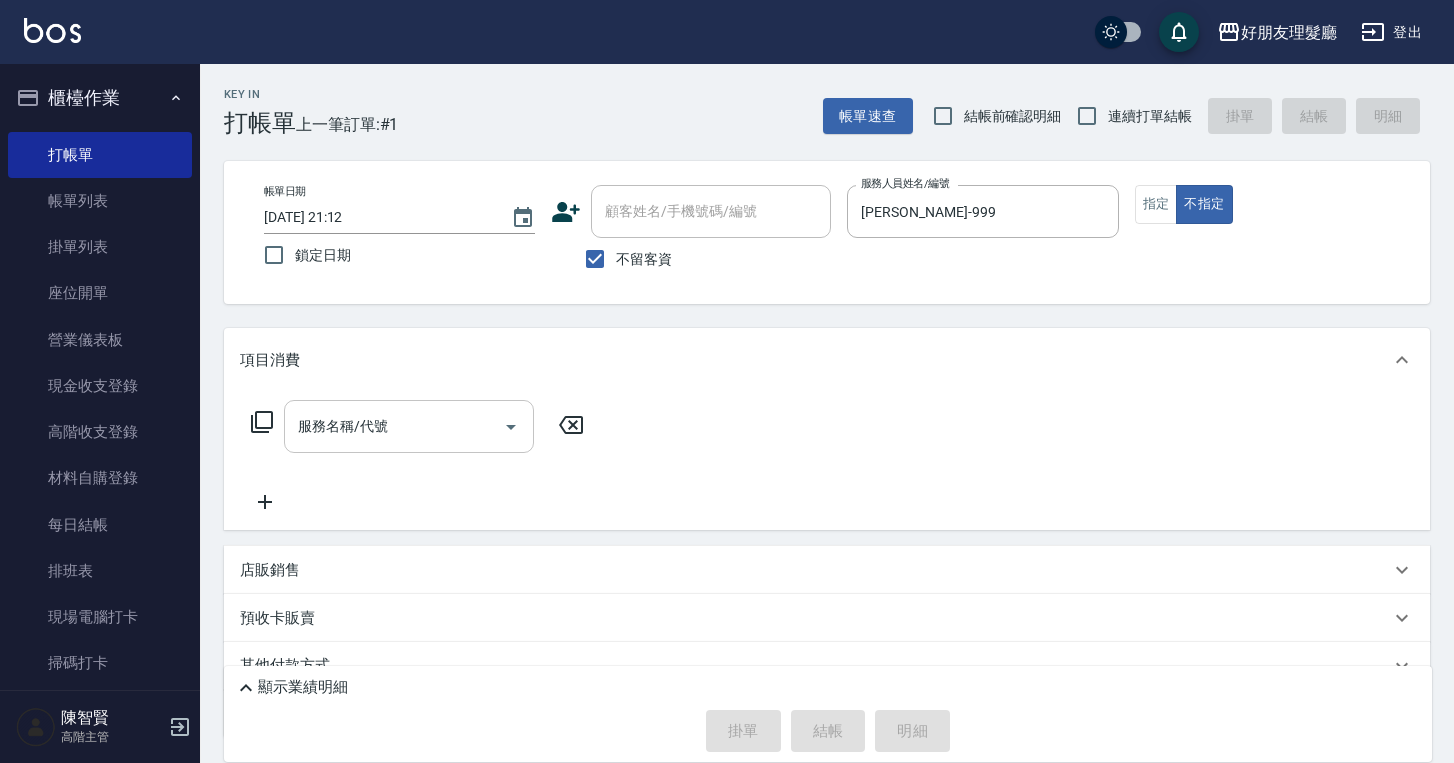 click on "服務名稱/代號 服務名稱/代號" at bounding box center (409, 426) 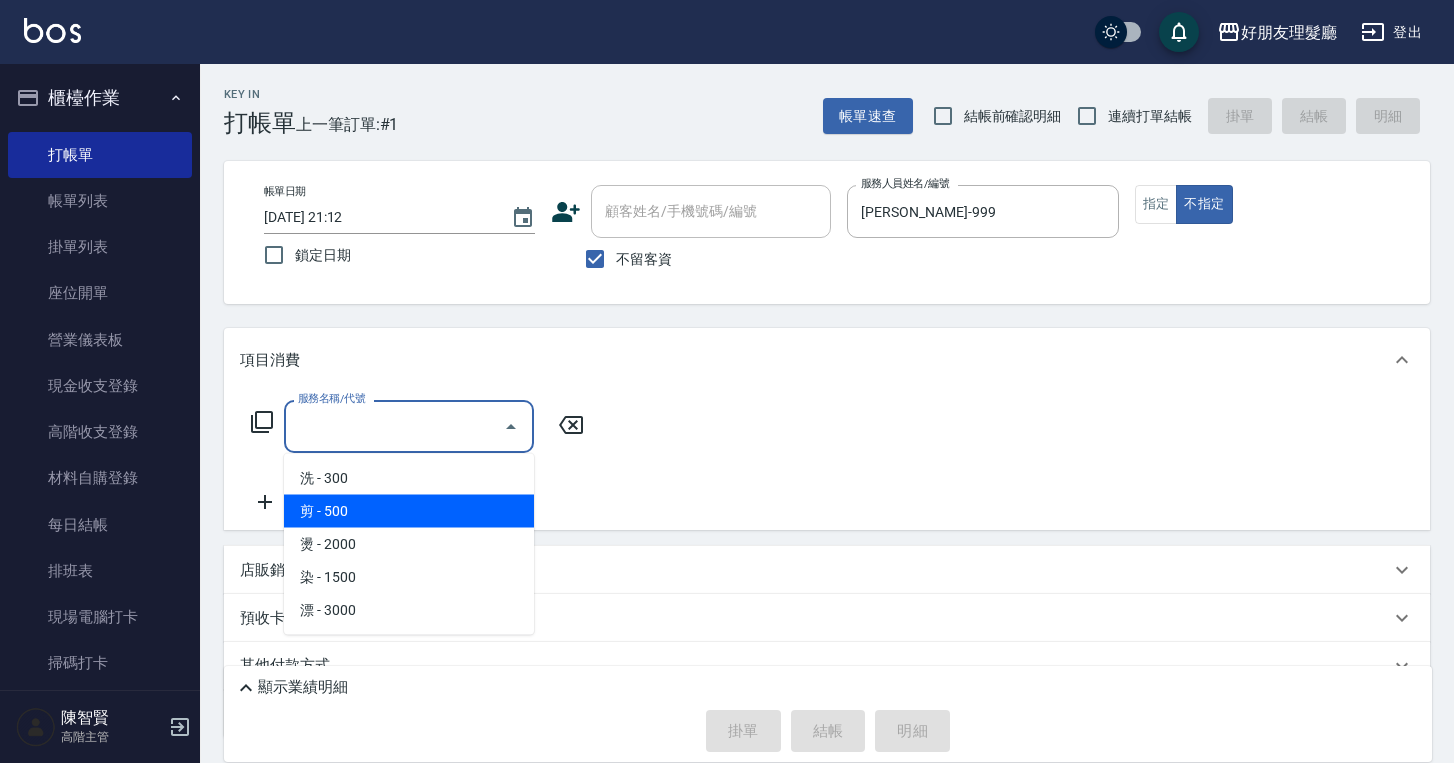 click on "剪 - 500" at bounding box center [409, 511] 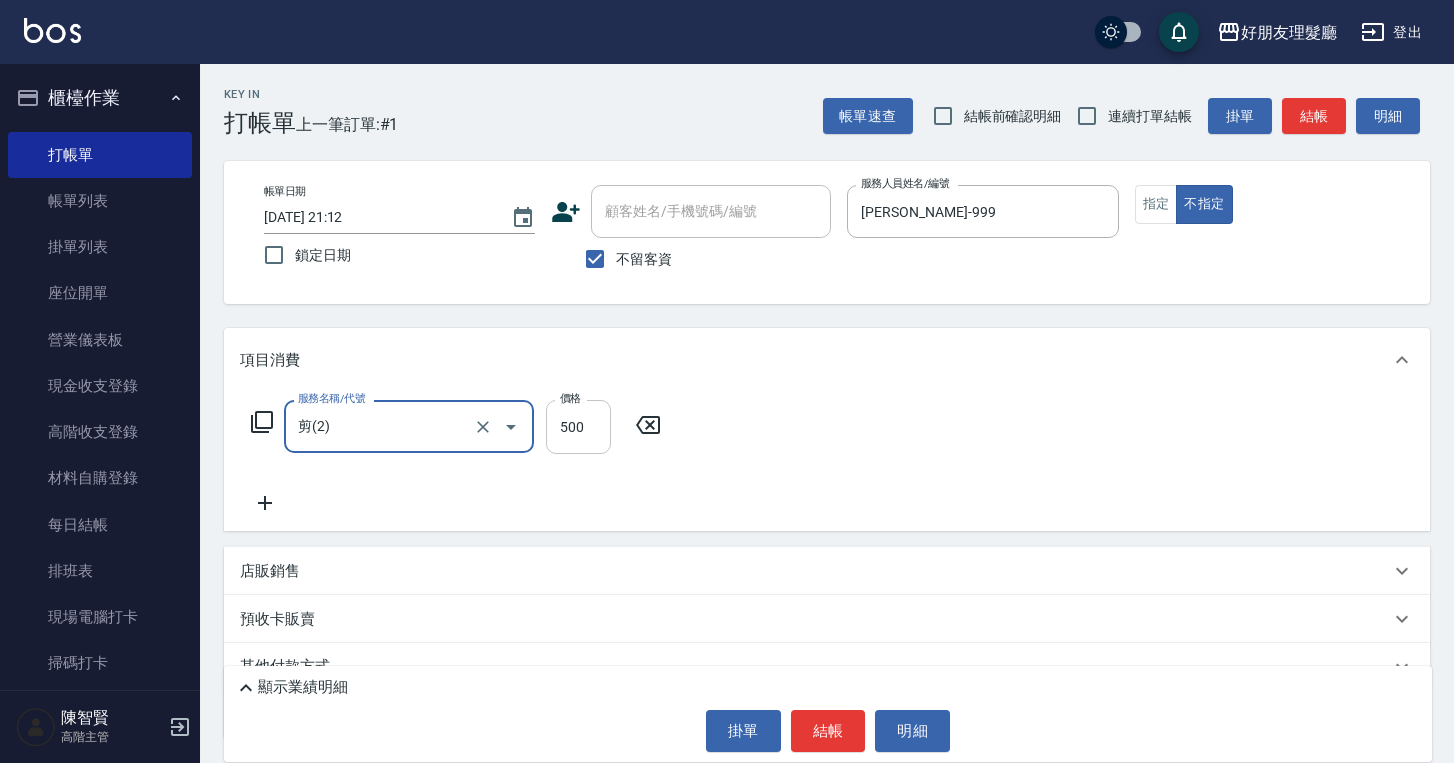 click on "500" at bounding box center (578, 427) 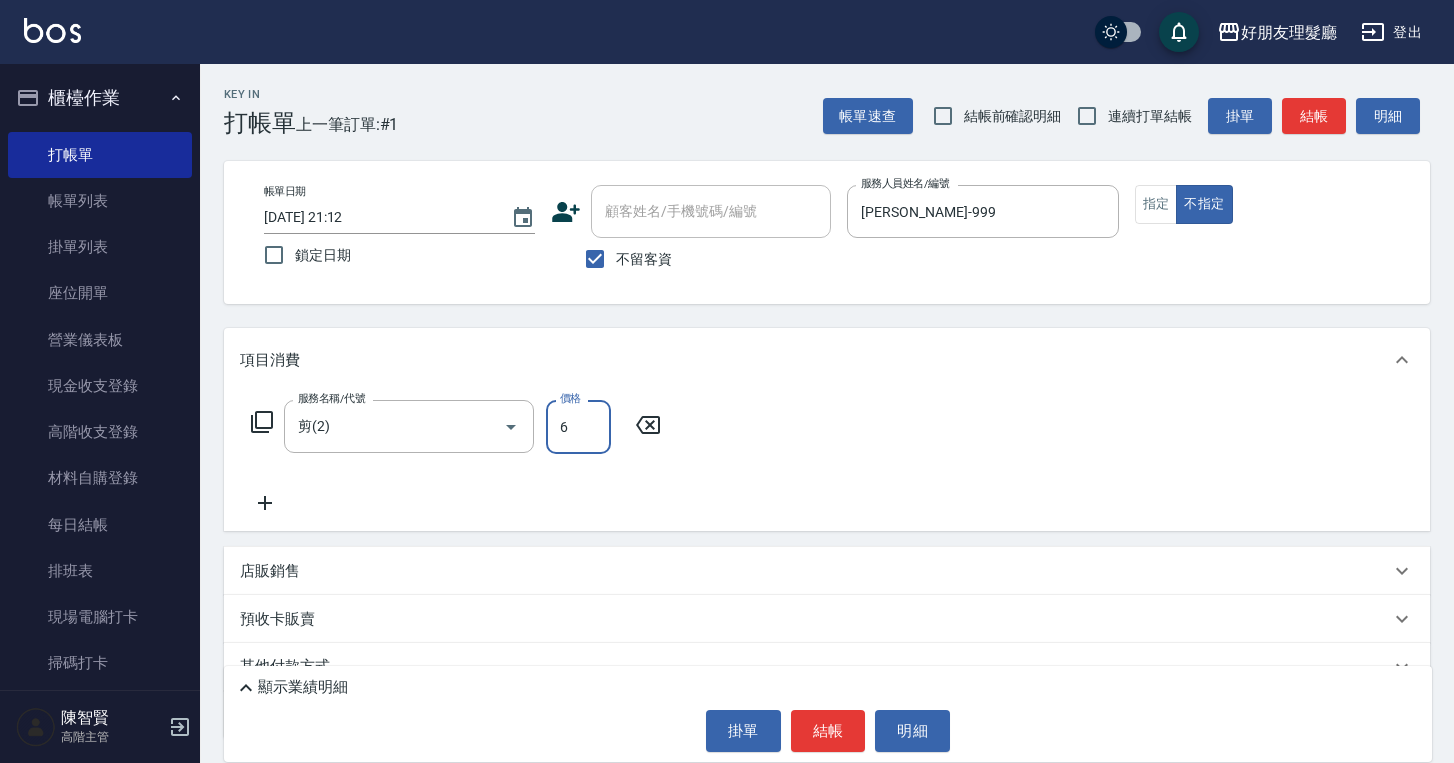 type on "600" 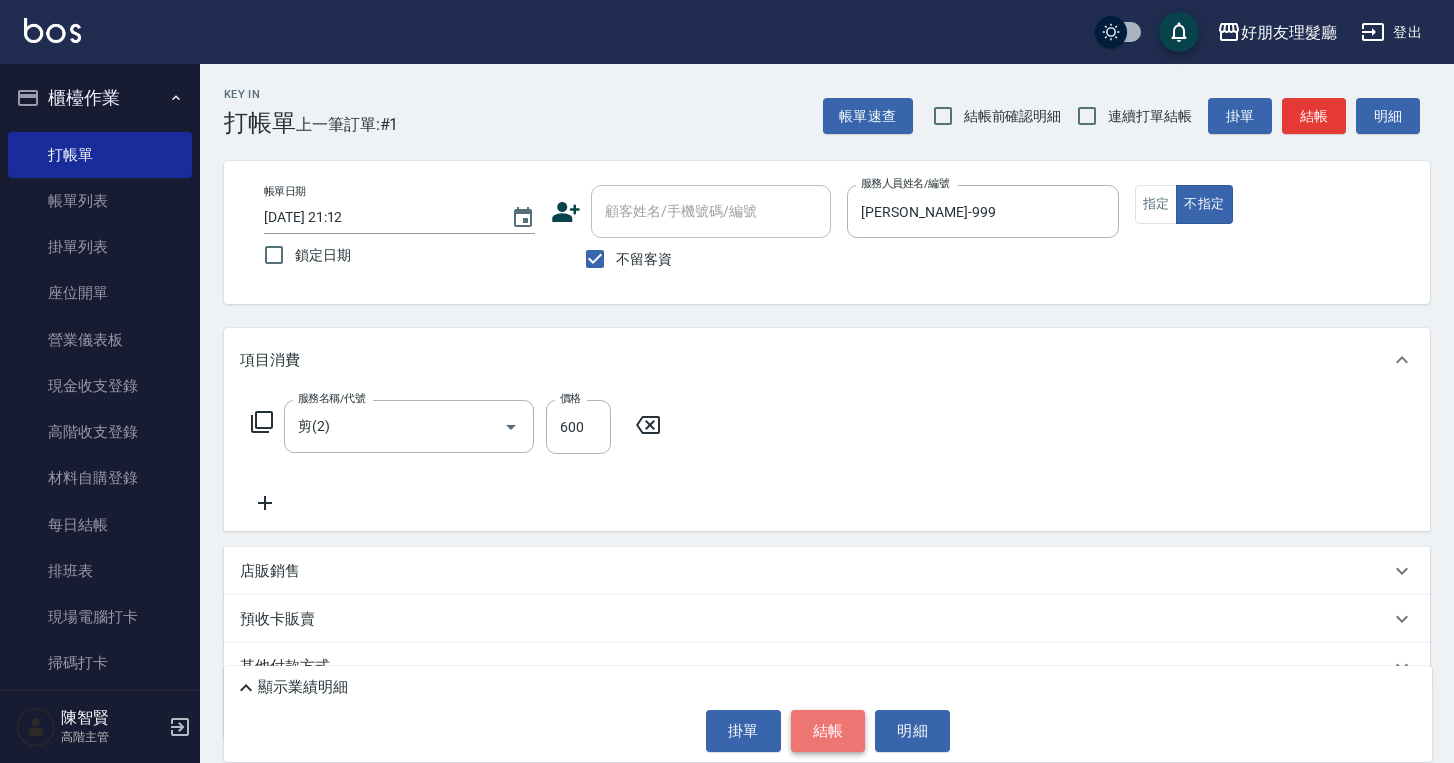 click on "結帳" at bounding box center [828, 731] 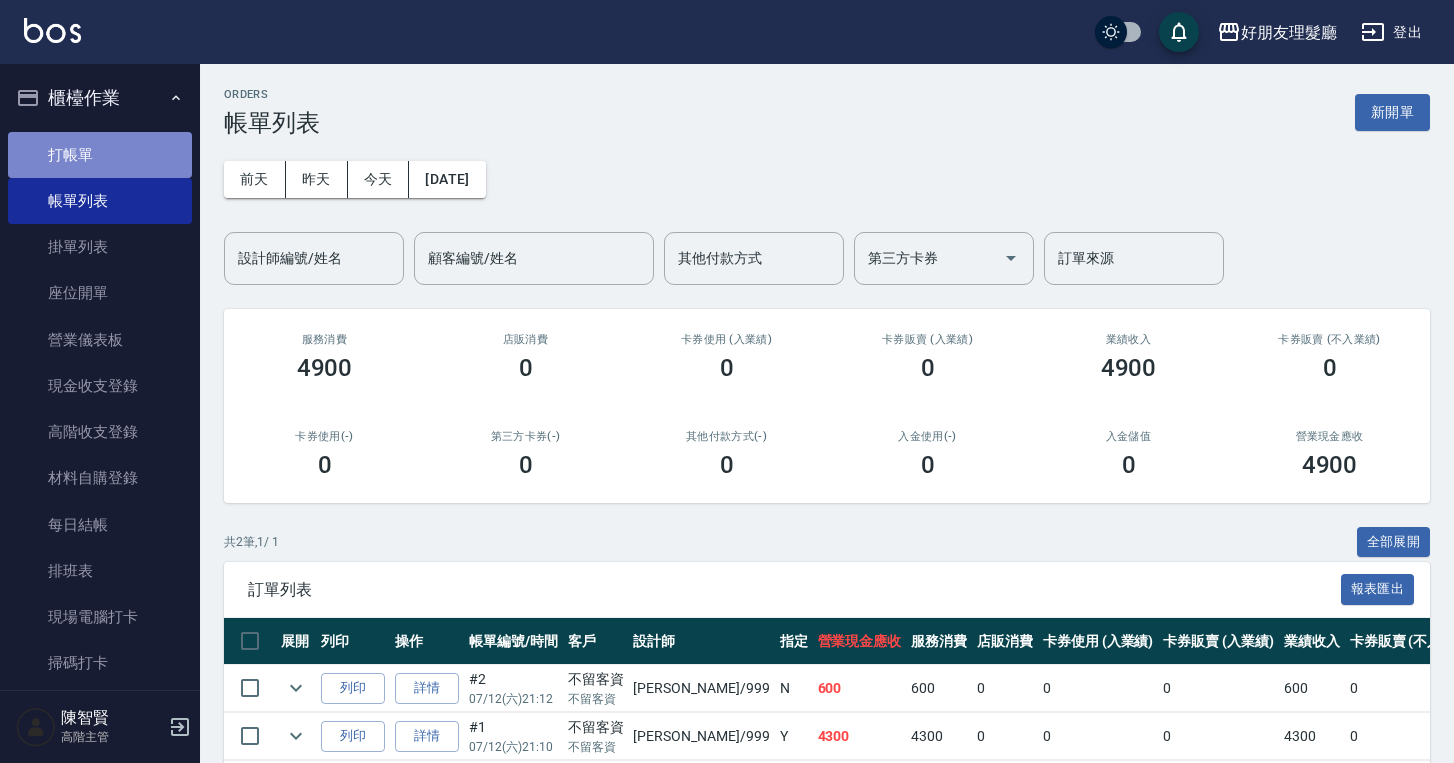 click on "打帳單" at bounding box center (100, 155) 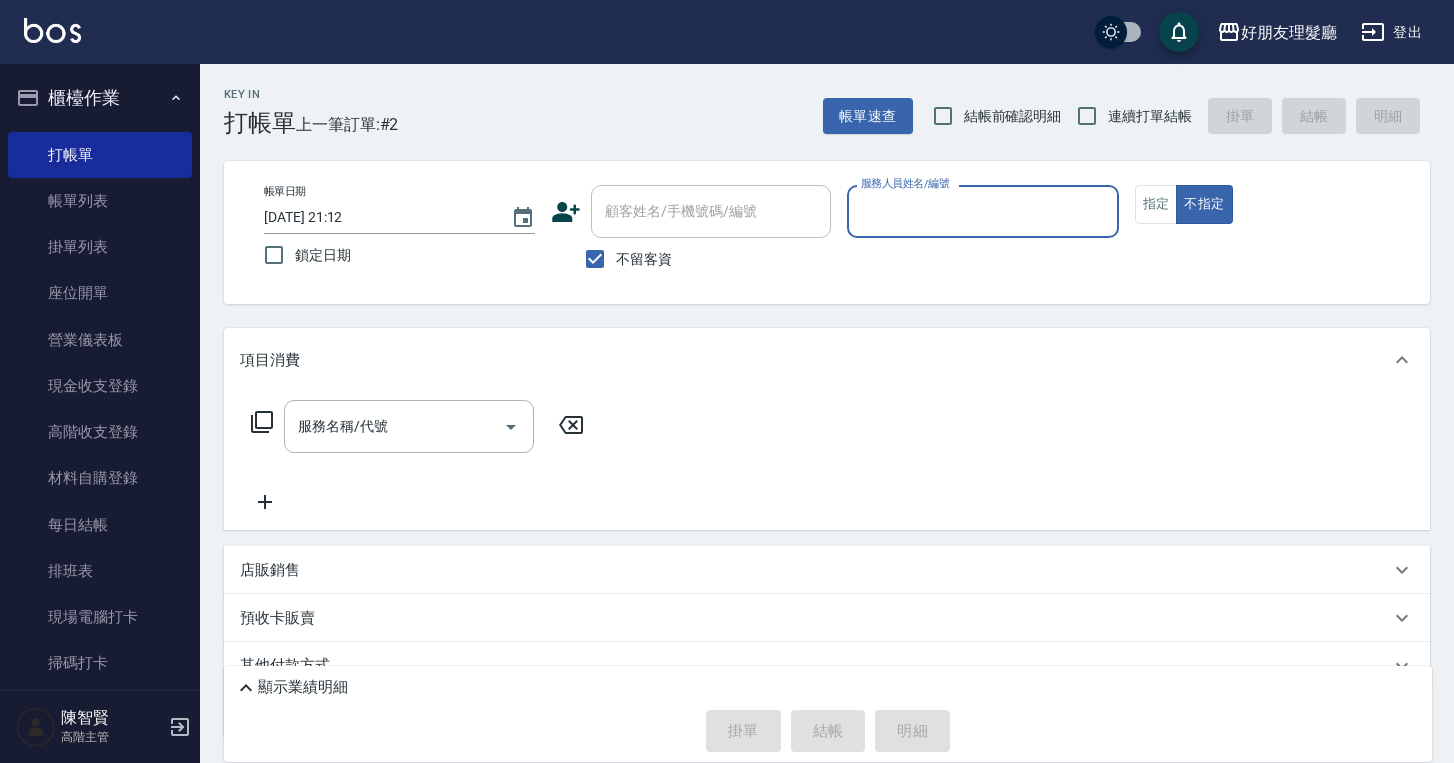 click on "服務人員姓名/編號" at bounding box center (982, 211) 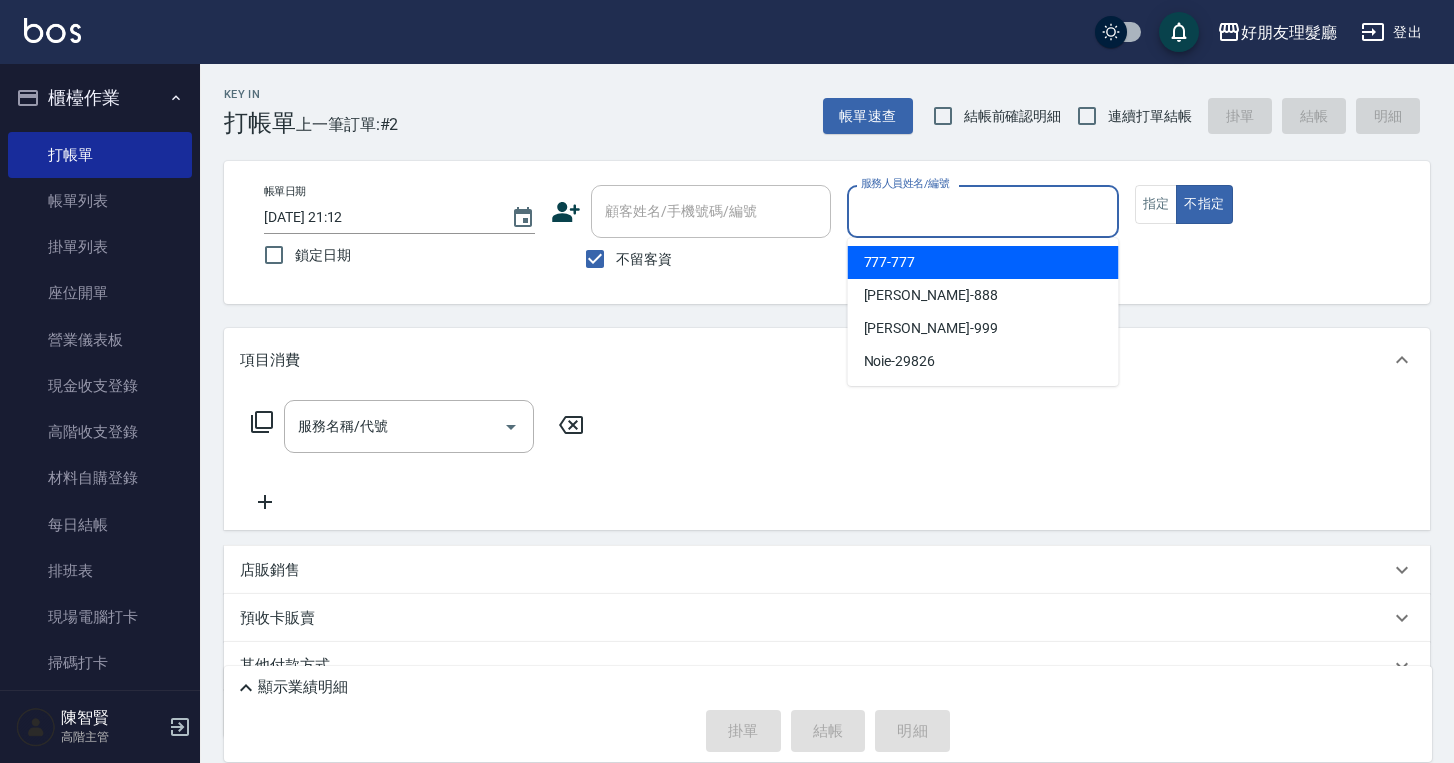 click on "777 -777" at bounding box center [983, 262] 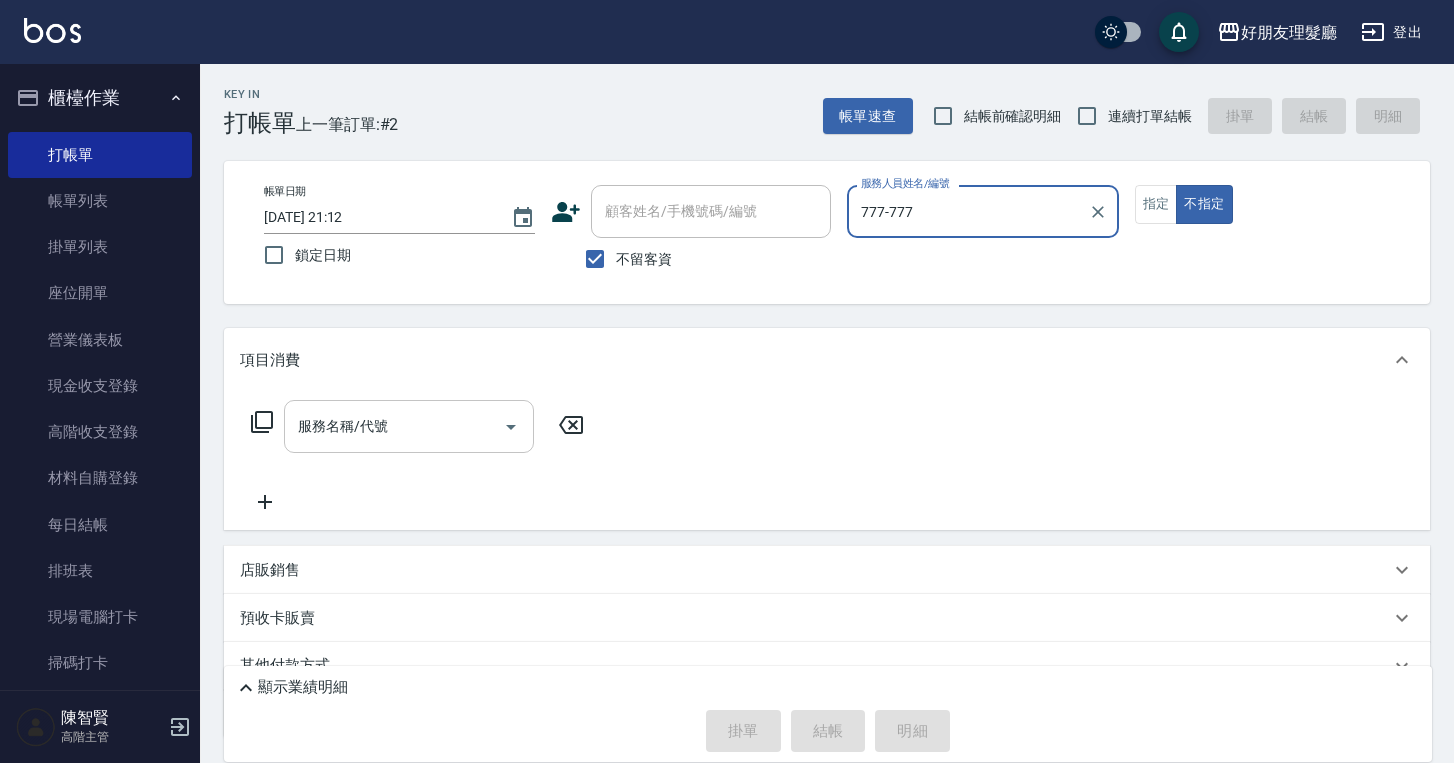 click on "服務名稱/代號" at bounding box center [409, 426] 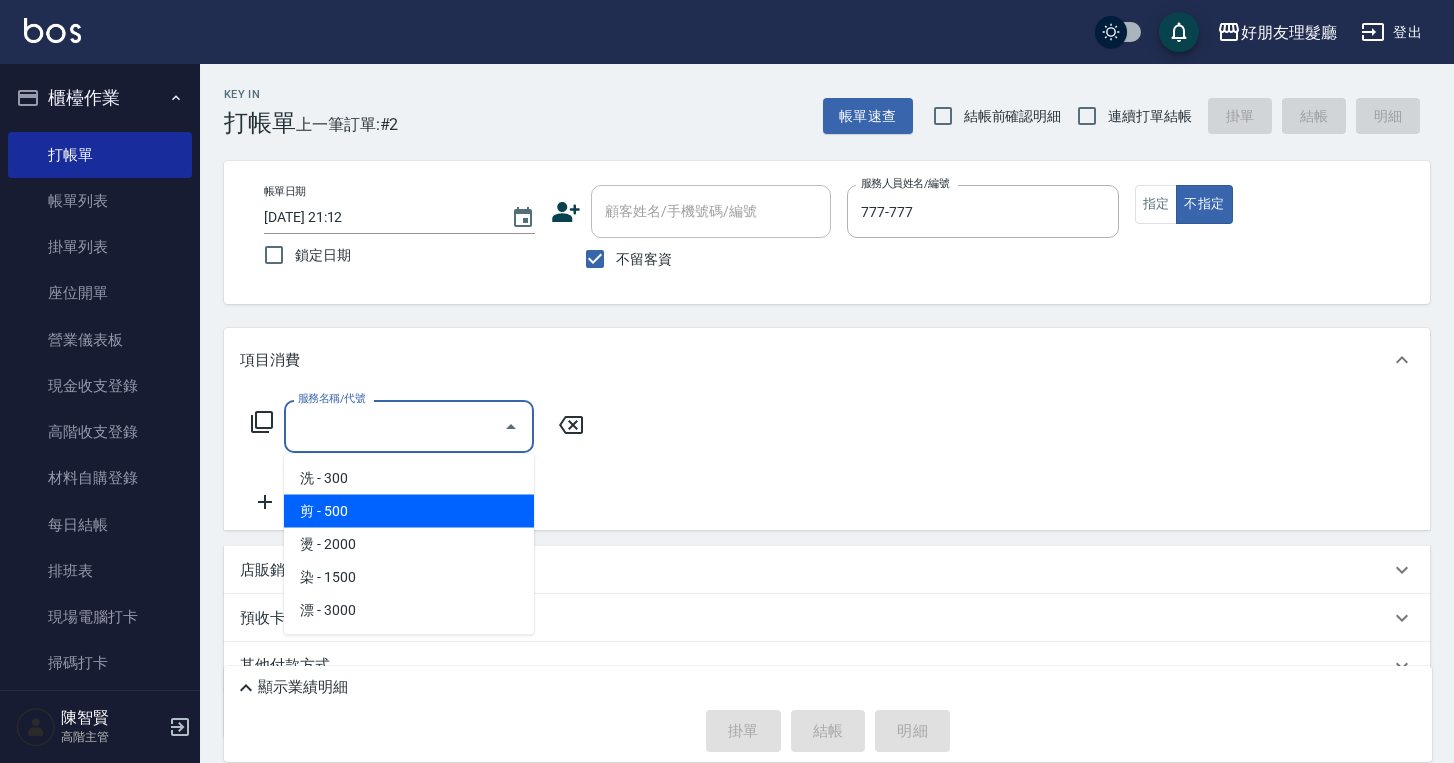 click on "剪 - 500" at bounding box center (409, 511) 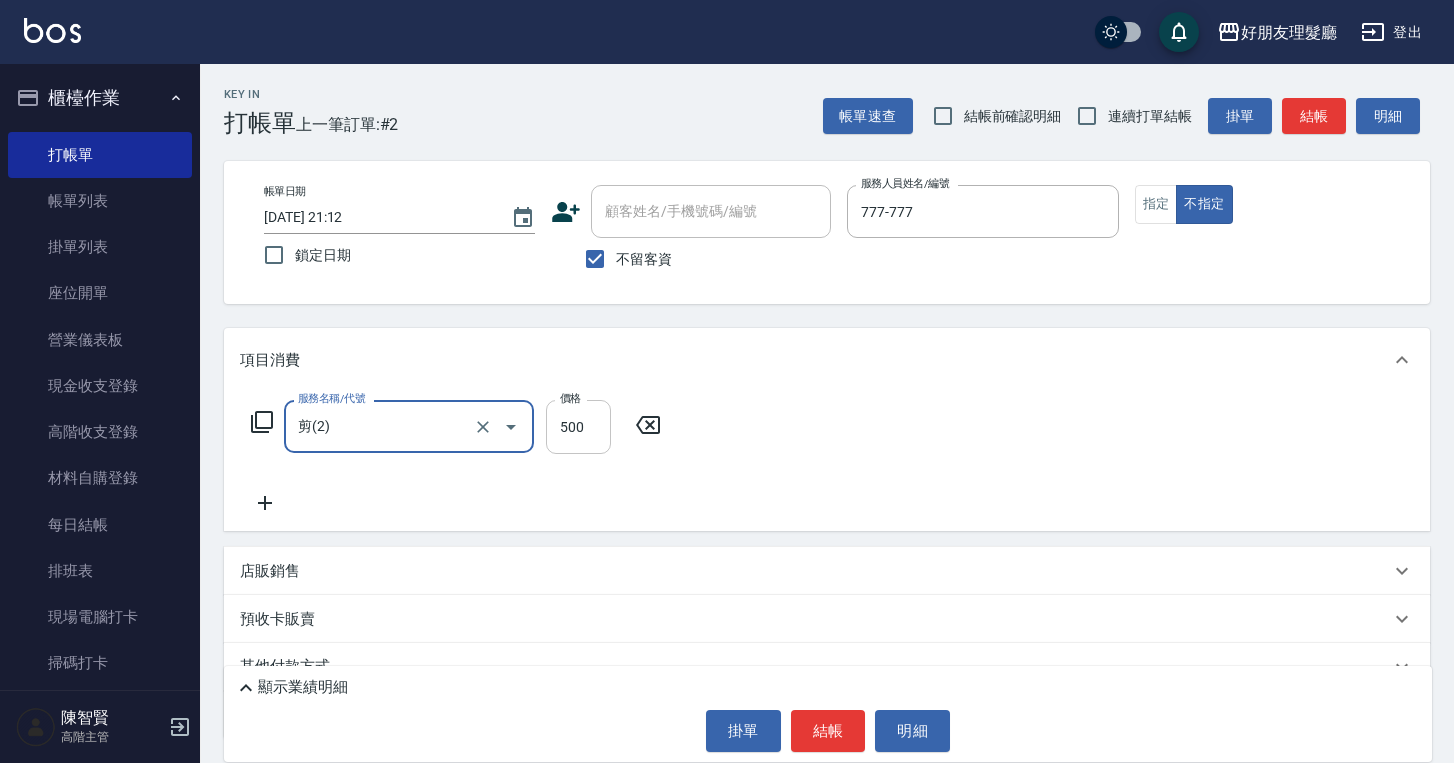 click on "500" at bounding box center (578, 427) 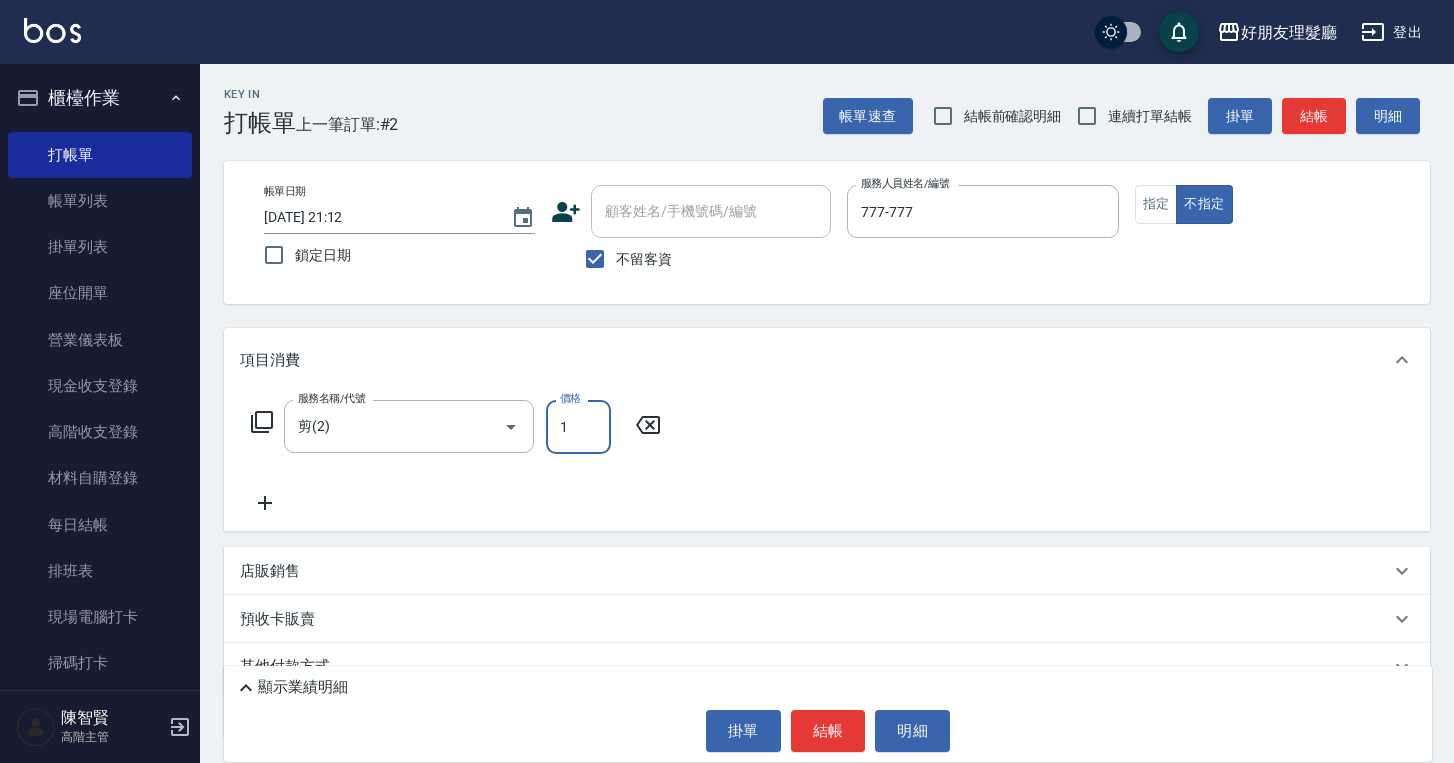 type on "1000" 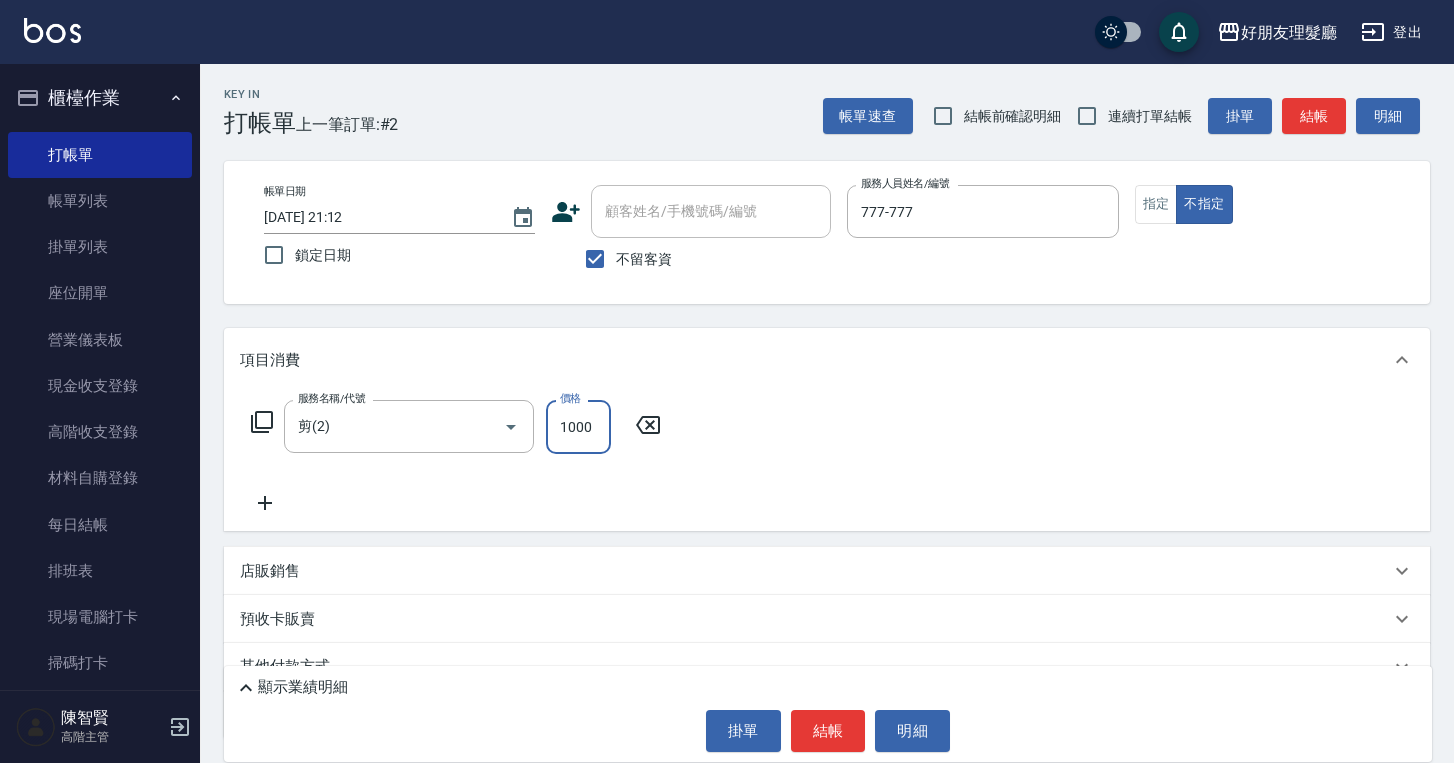click 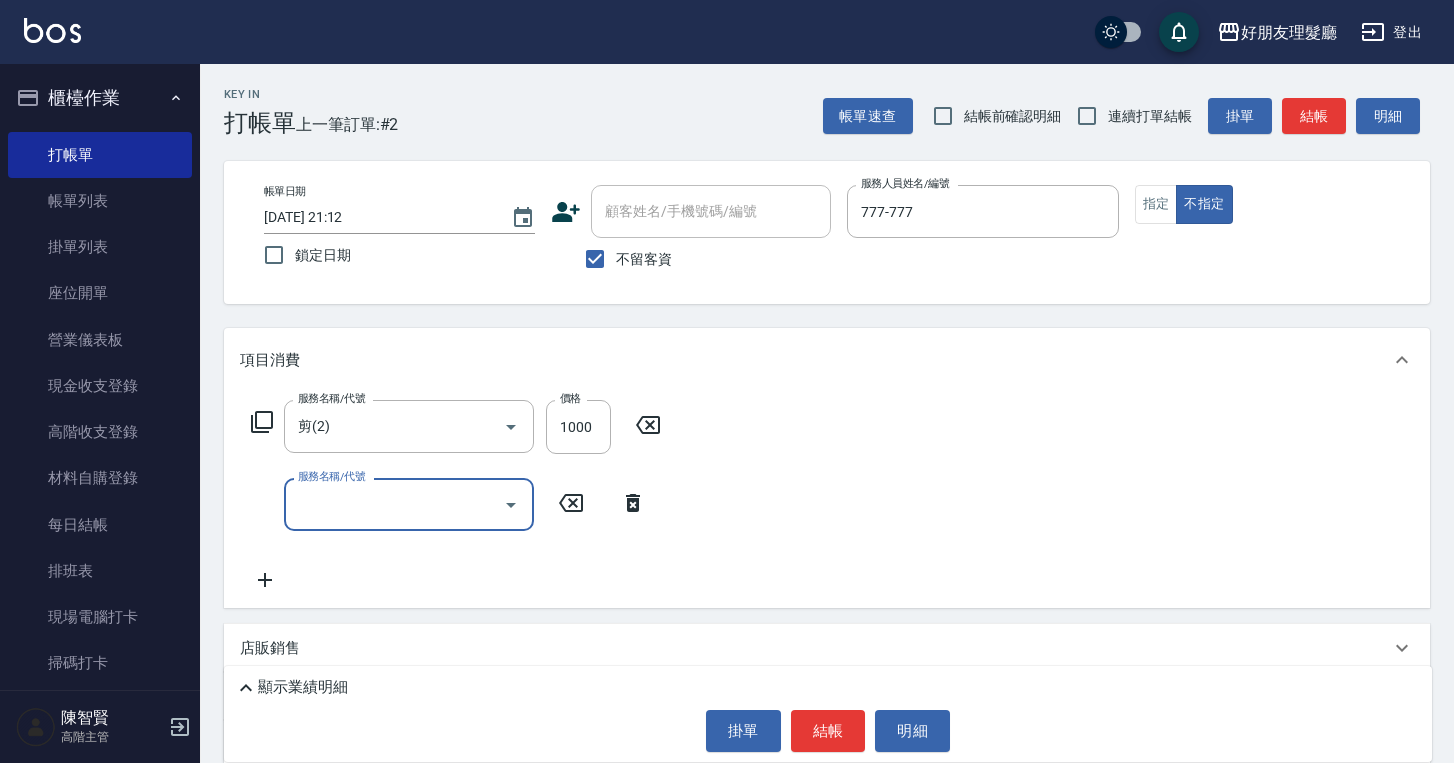 click on "服務名稱/代號" at bounding box center (394, 504) 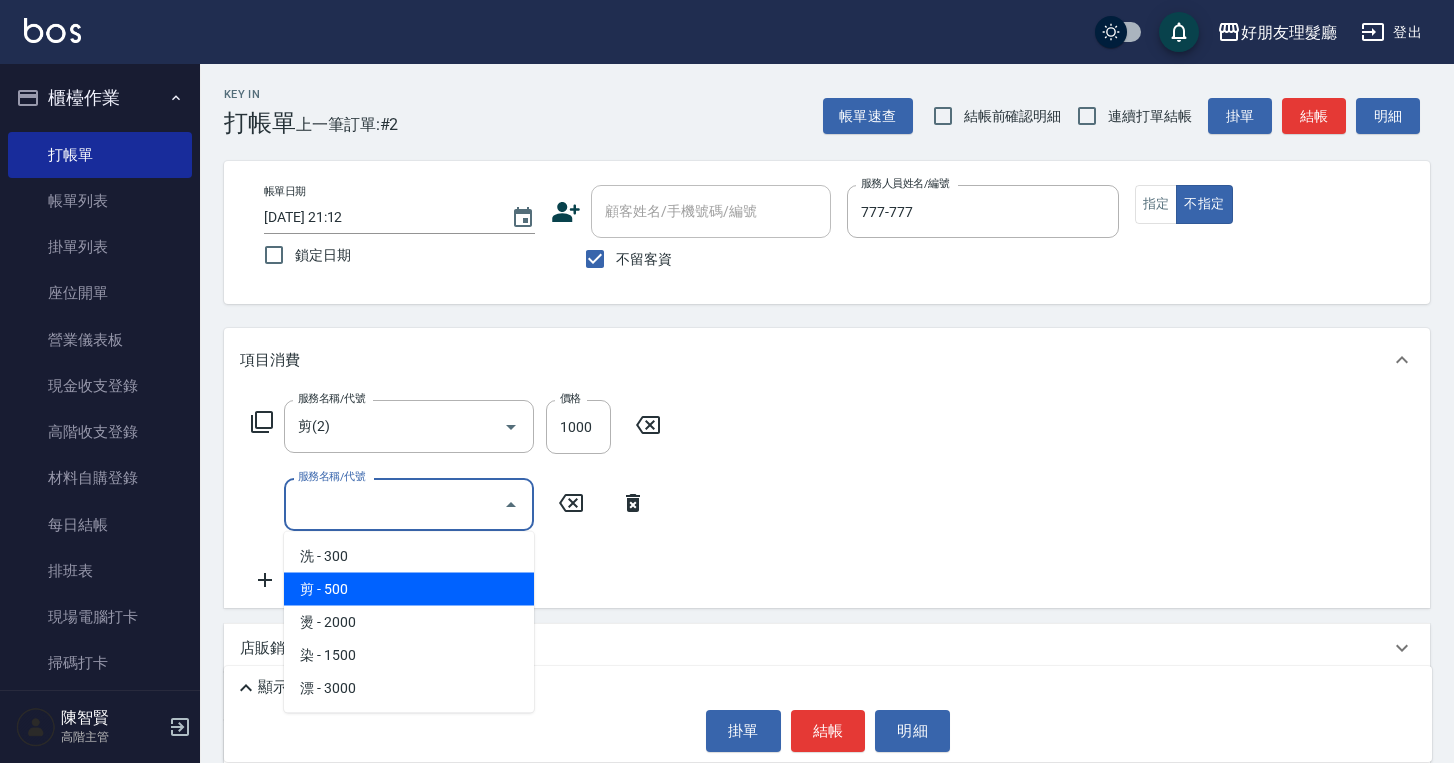 click on "剪 - 500" at bounding box center (409, 589) 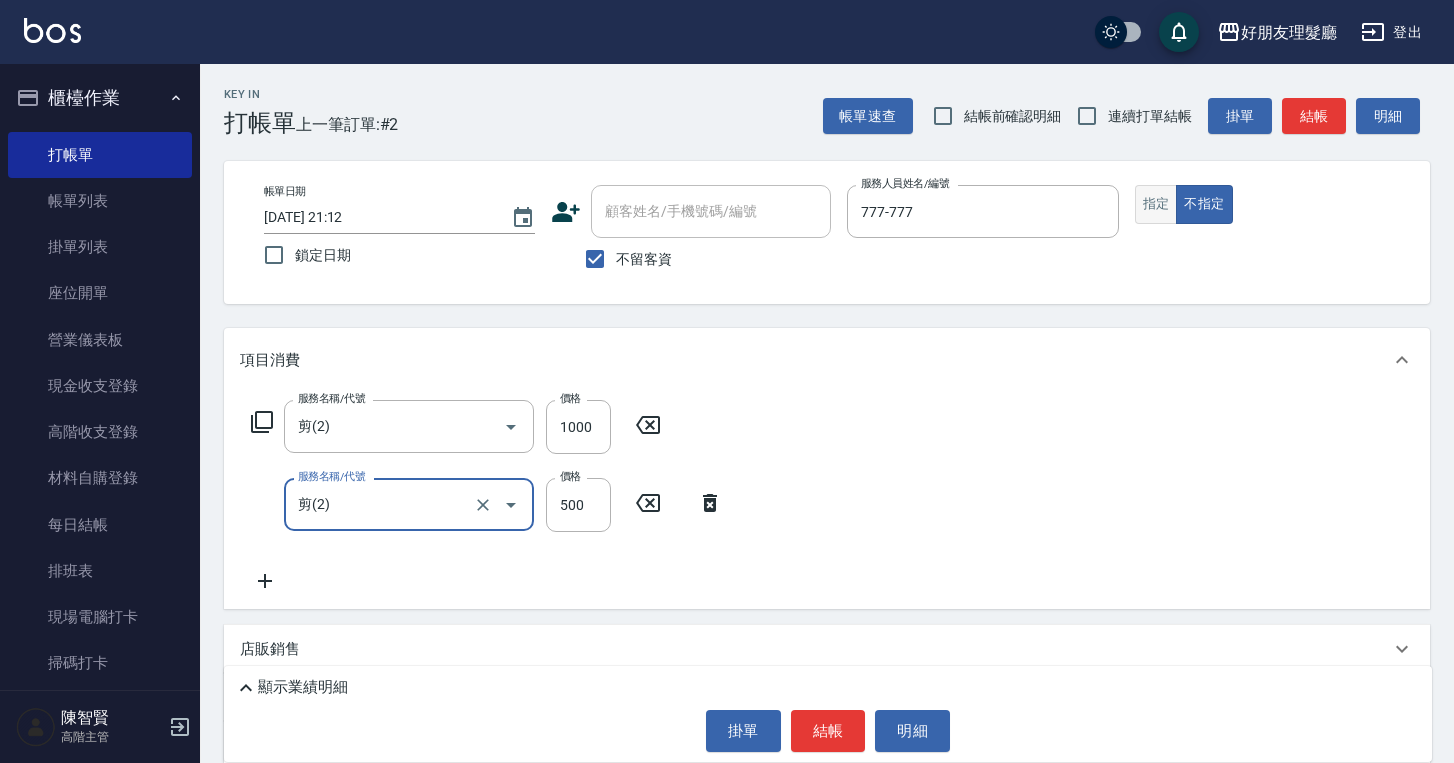 click on "指定" at bounding box center [1156, 204] 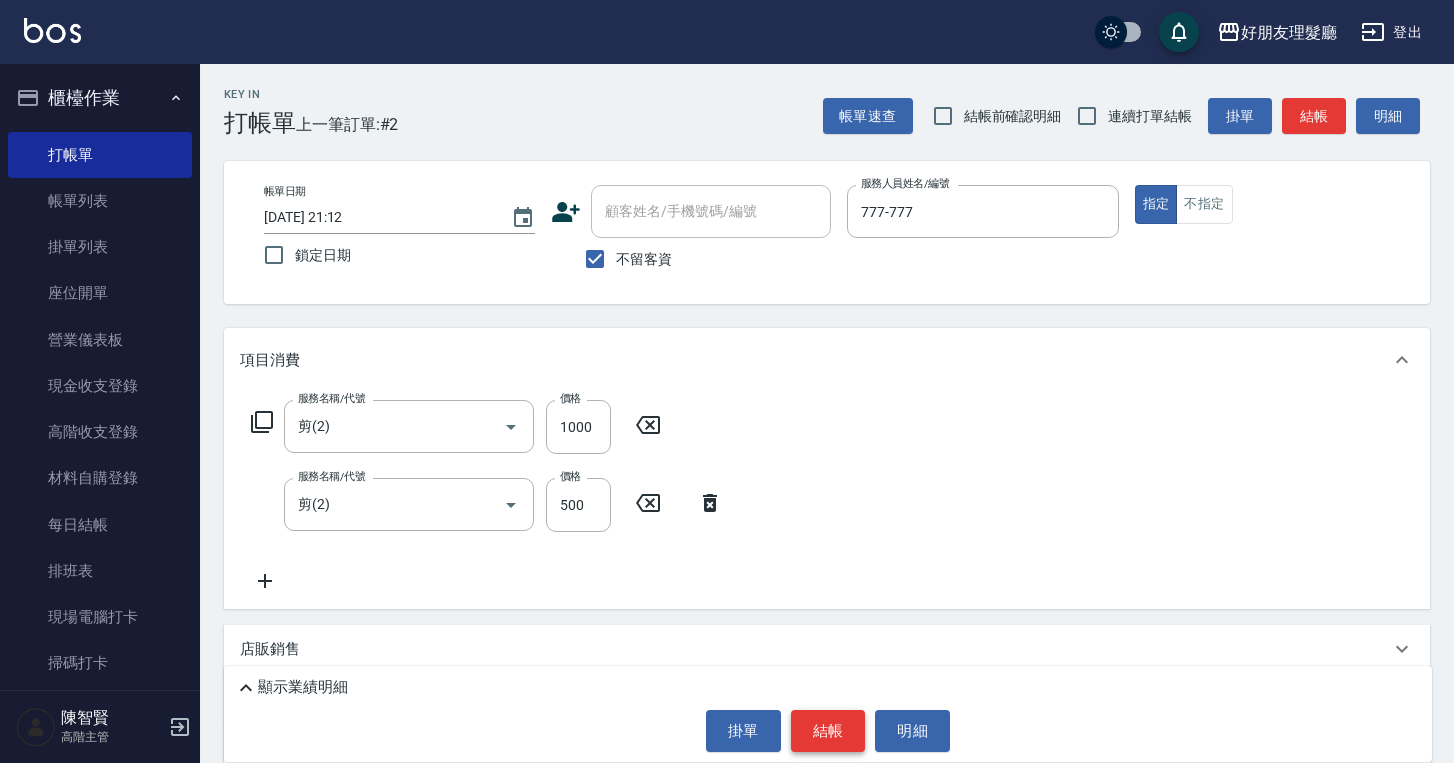 click on "結帳" at bounding box center [828, 731] 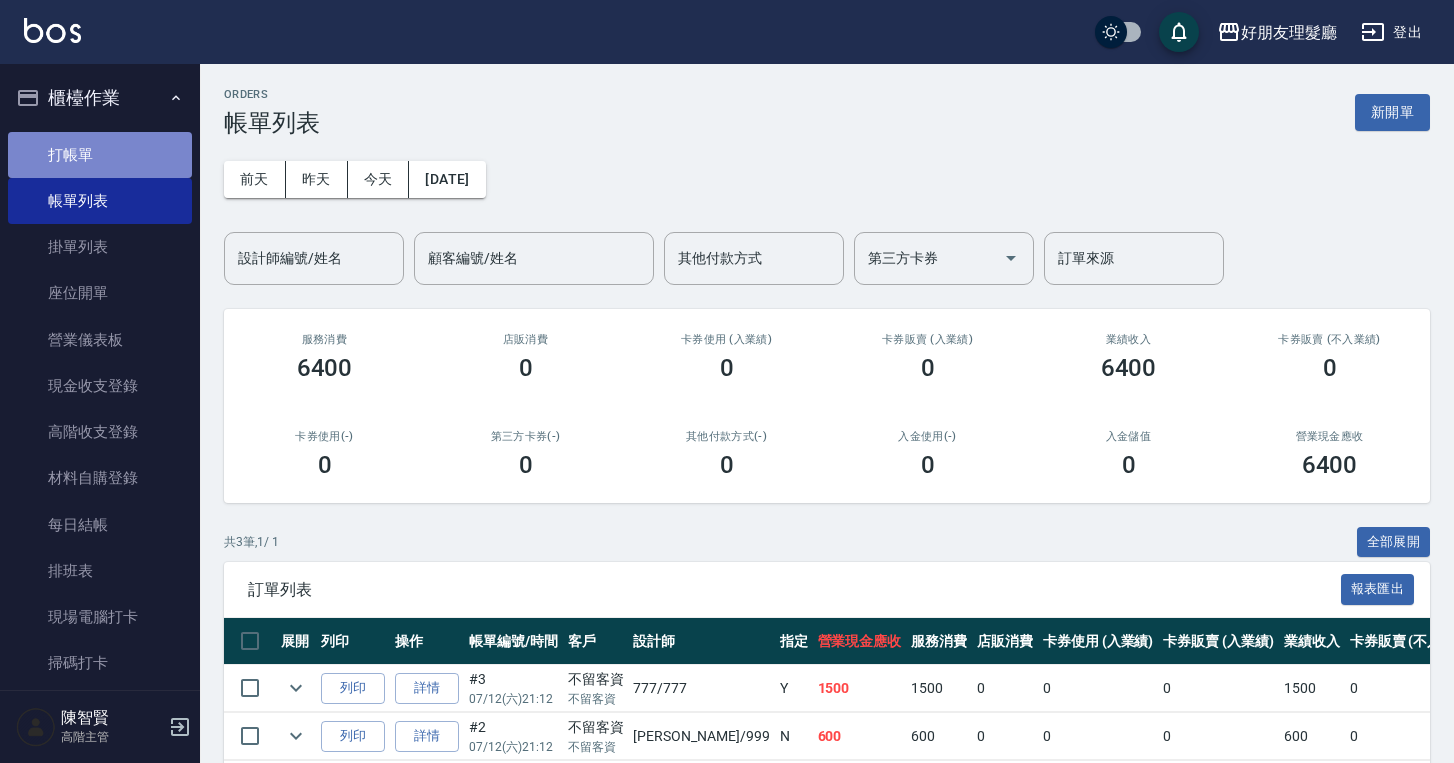 click on "打帳單" at bounding box center (100, 155) 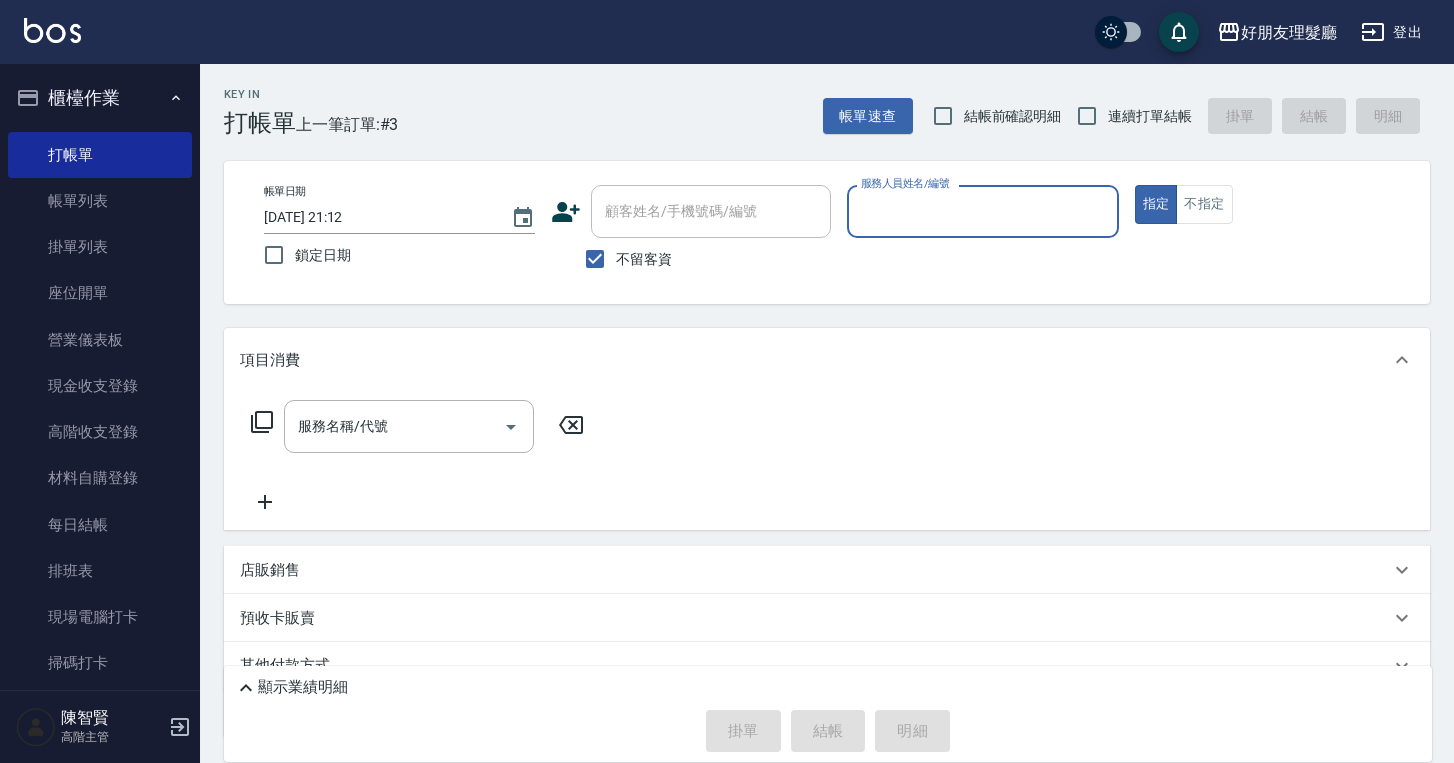 click on "服務人員姓名/編號" at bounding box center (982, 211) 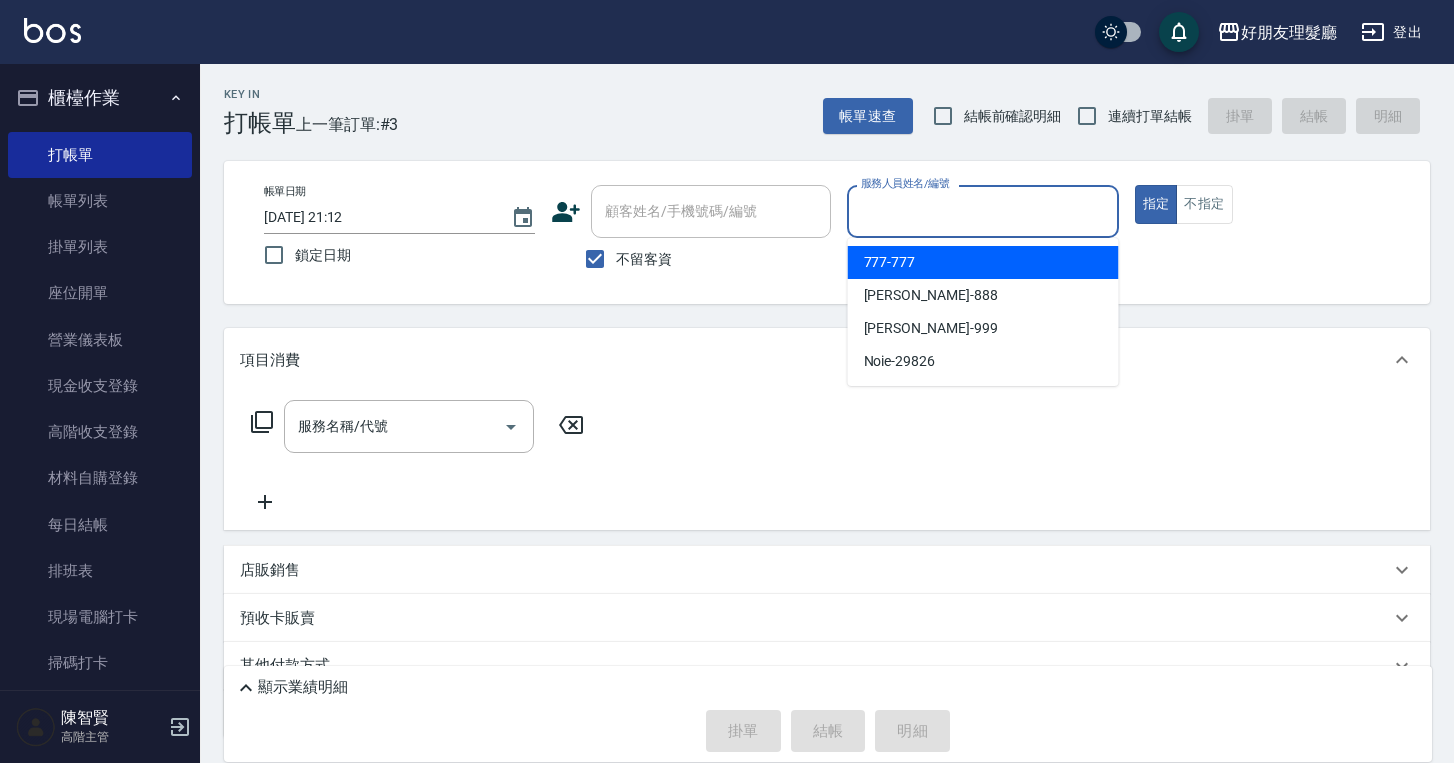 click on "777 -777" at bounding box center [983, 262] 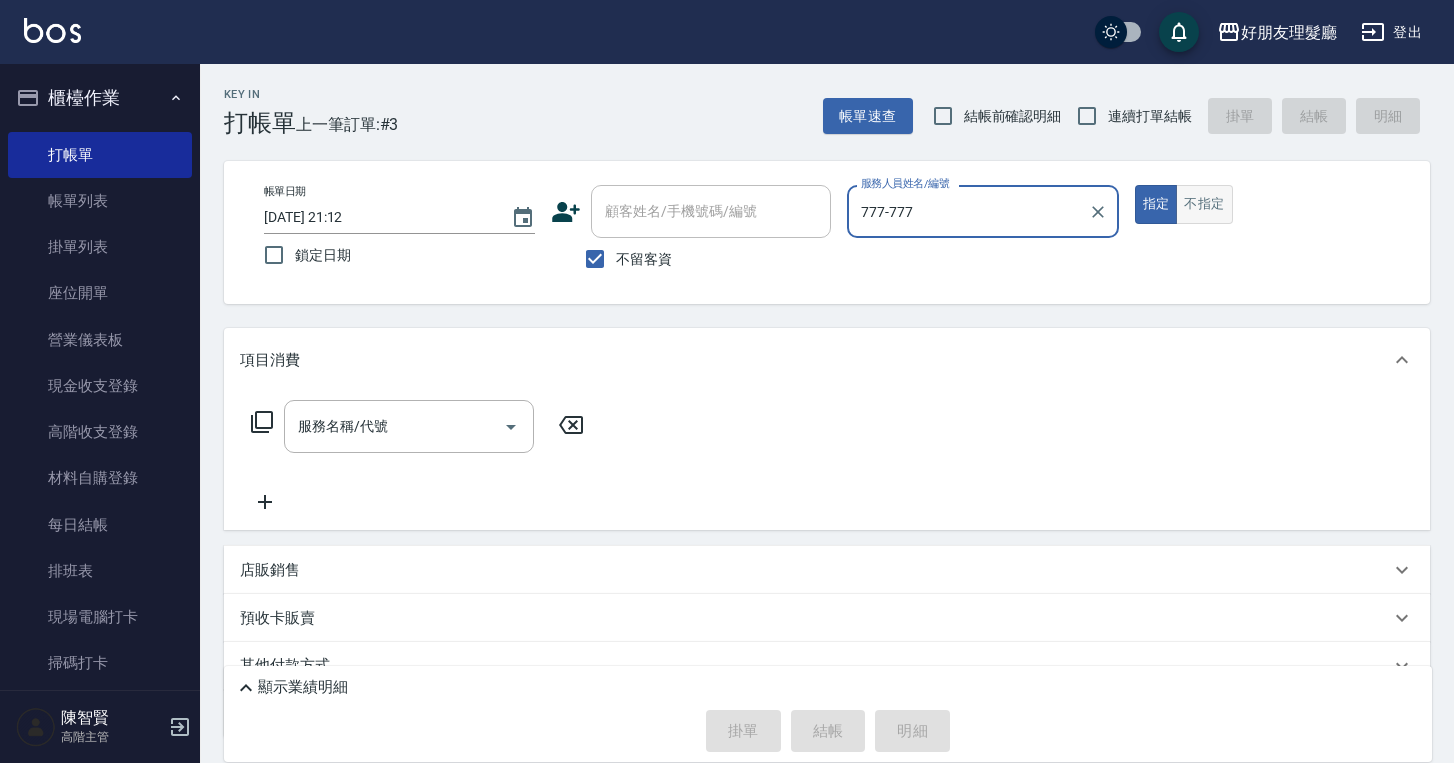 click on "不指定" at bounding box center [1204, 204] 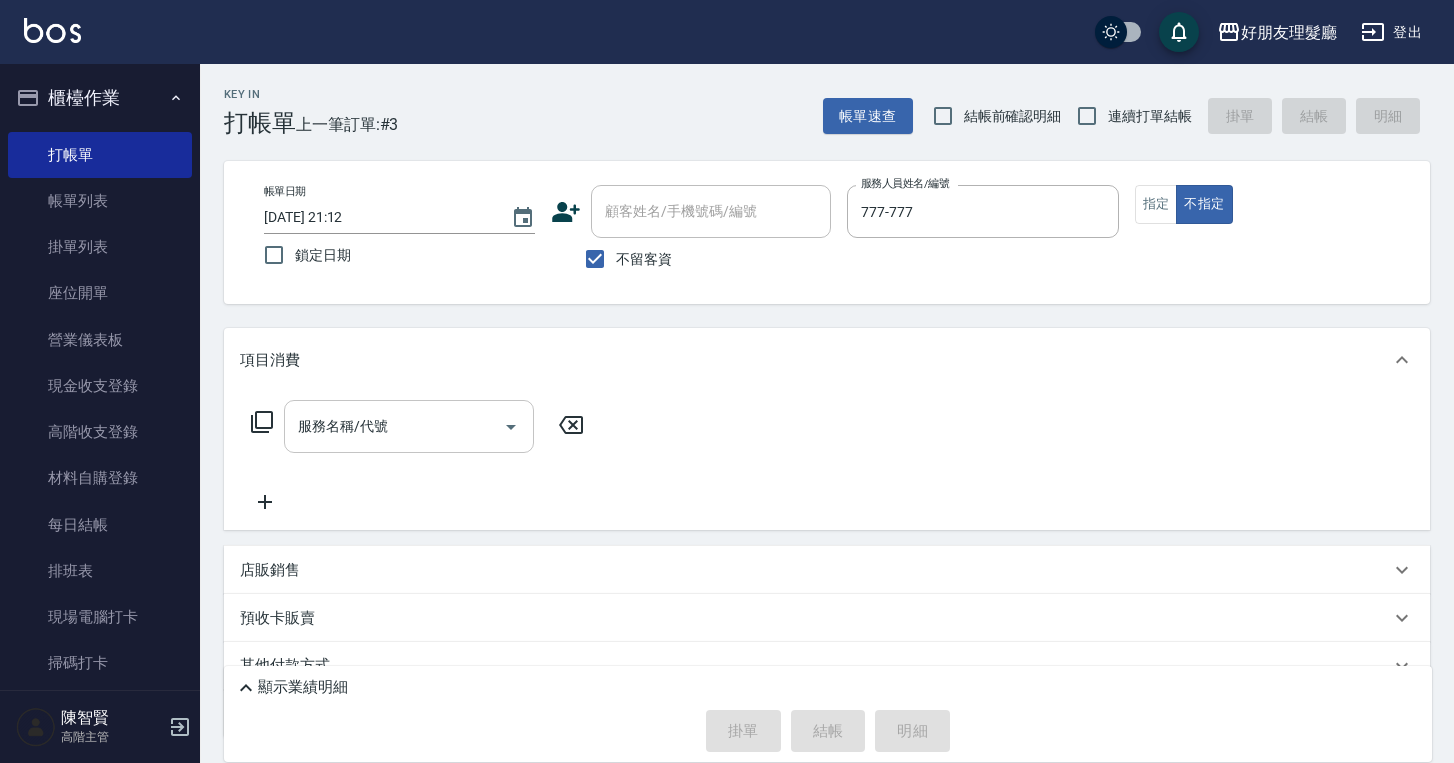 click on "服務名稱/代號" at bounding box center [394, 426] 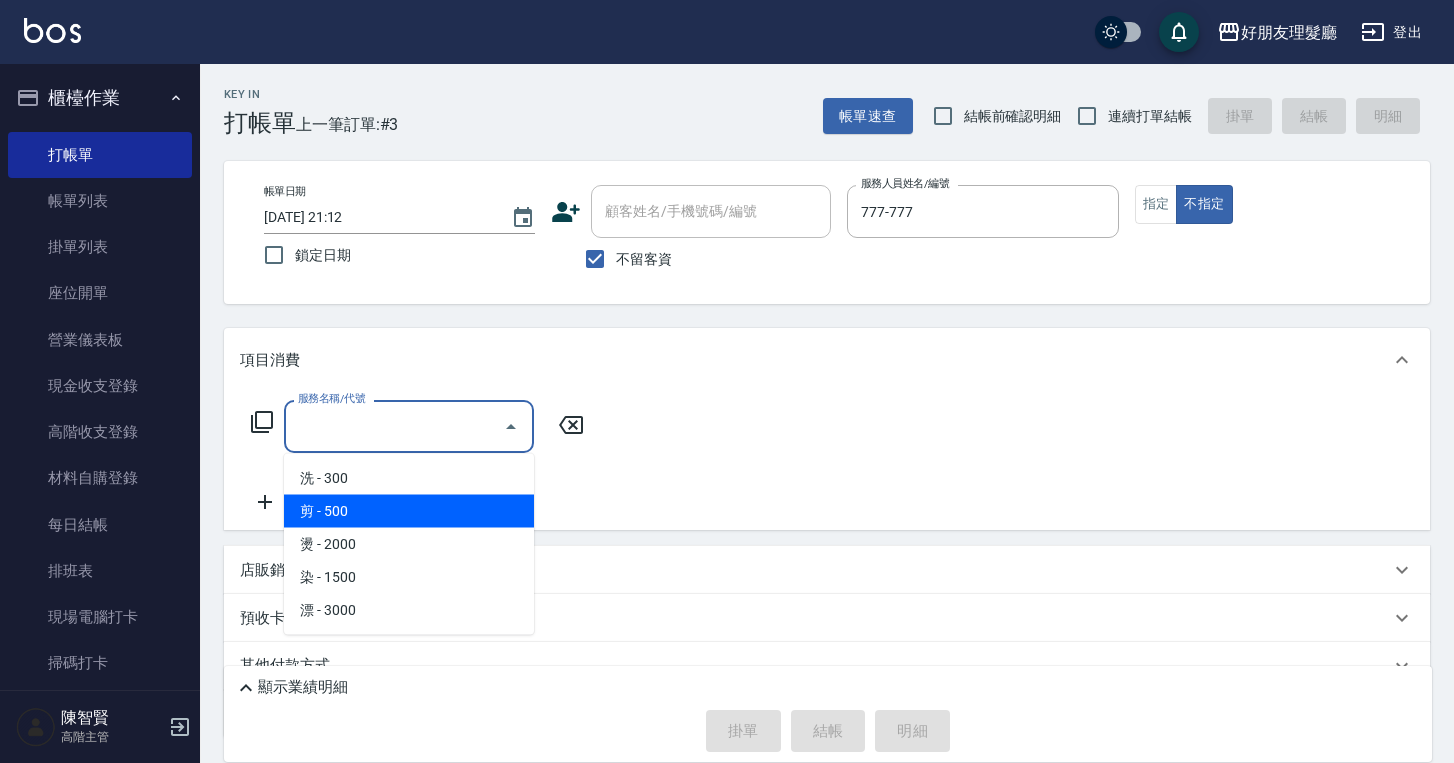 click on "剪 - 500" at bounding box center (409, 511) 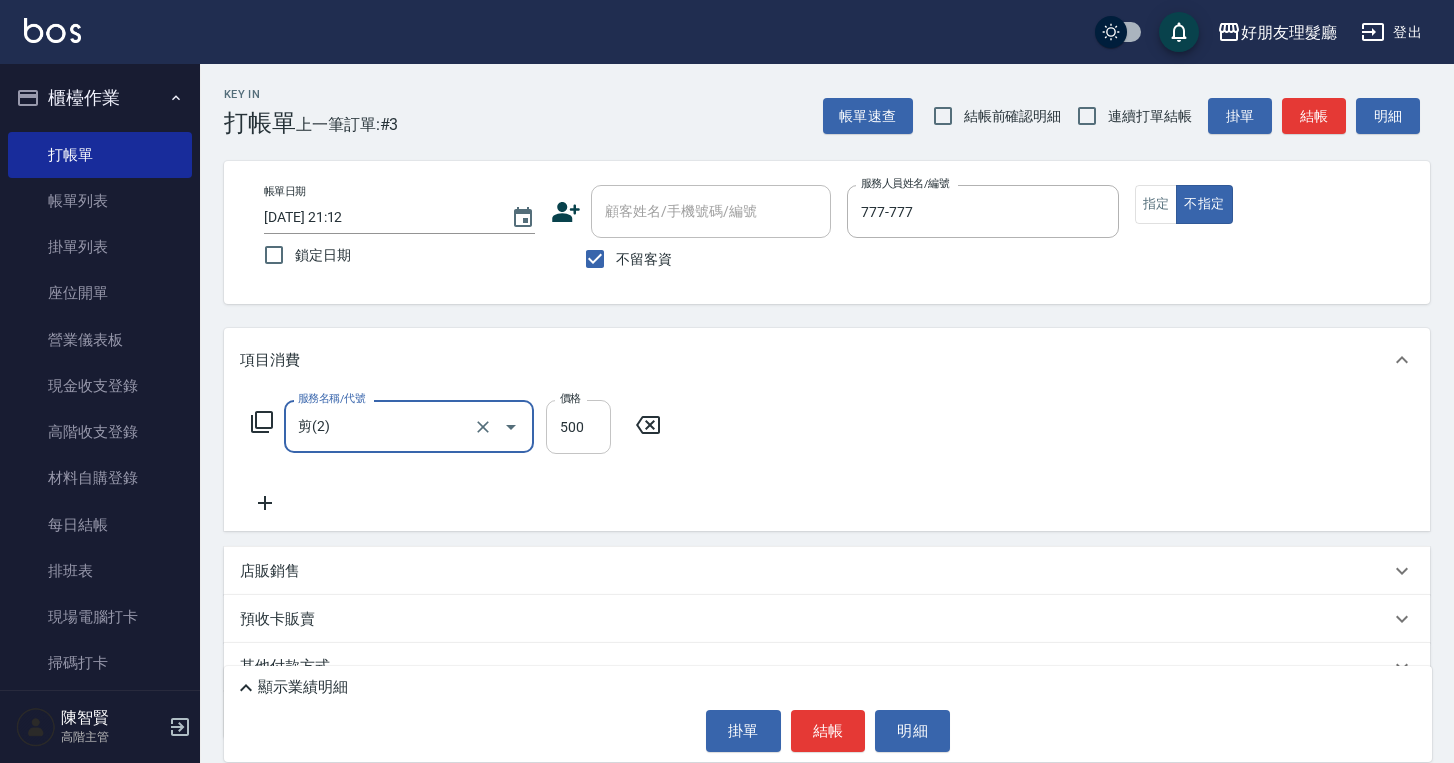 click on "500" at bounding box center (578, 427) 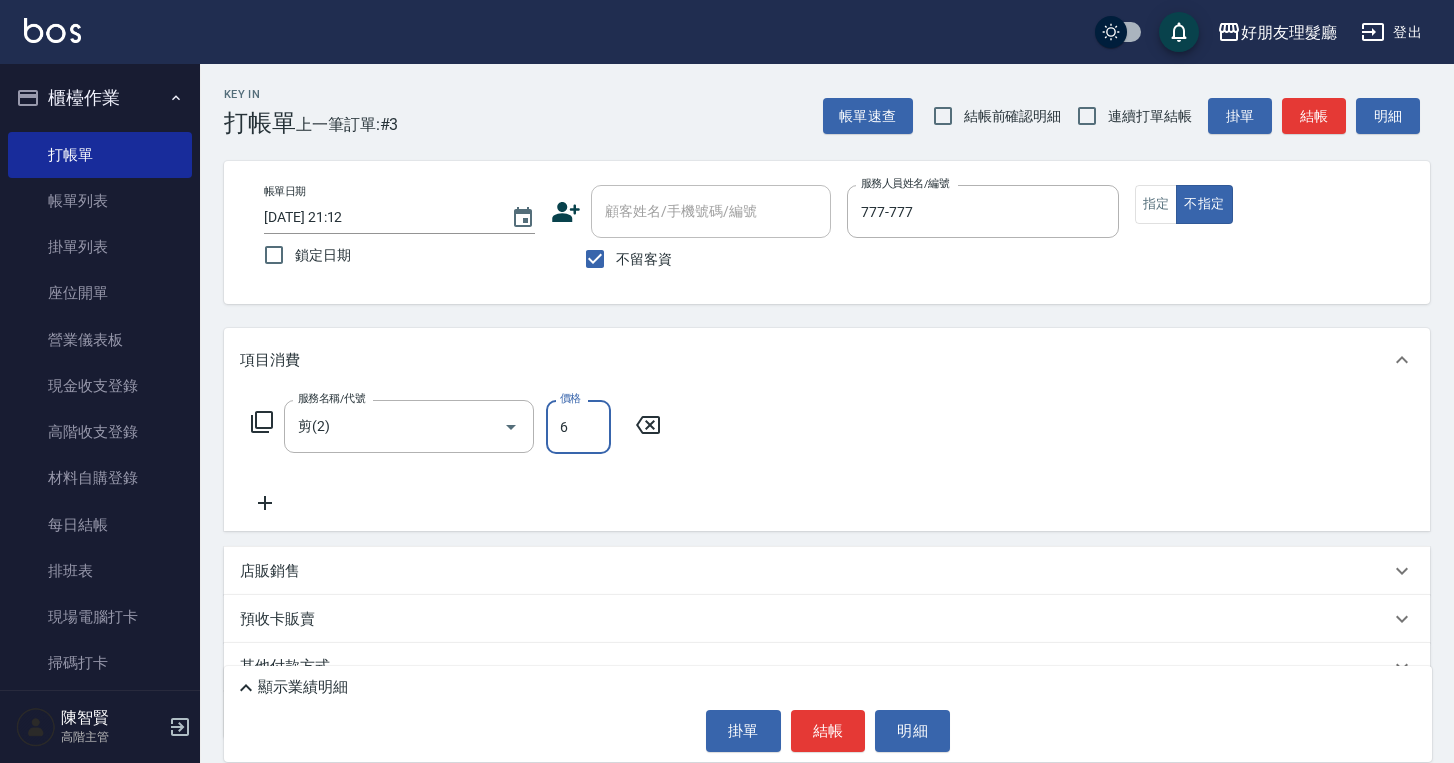 type on "600" 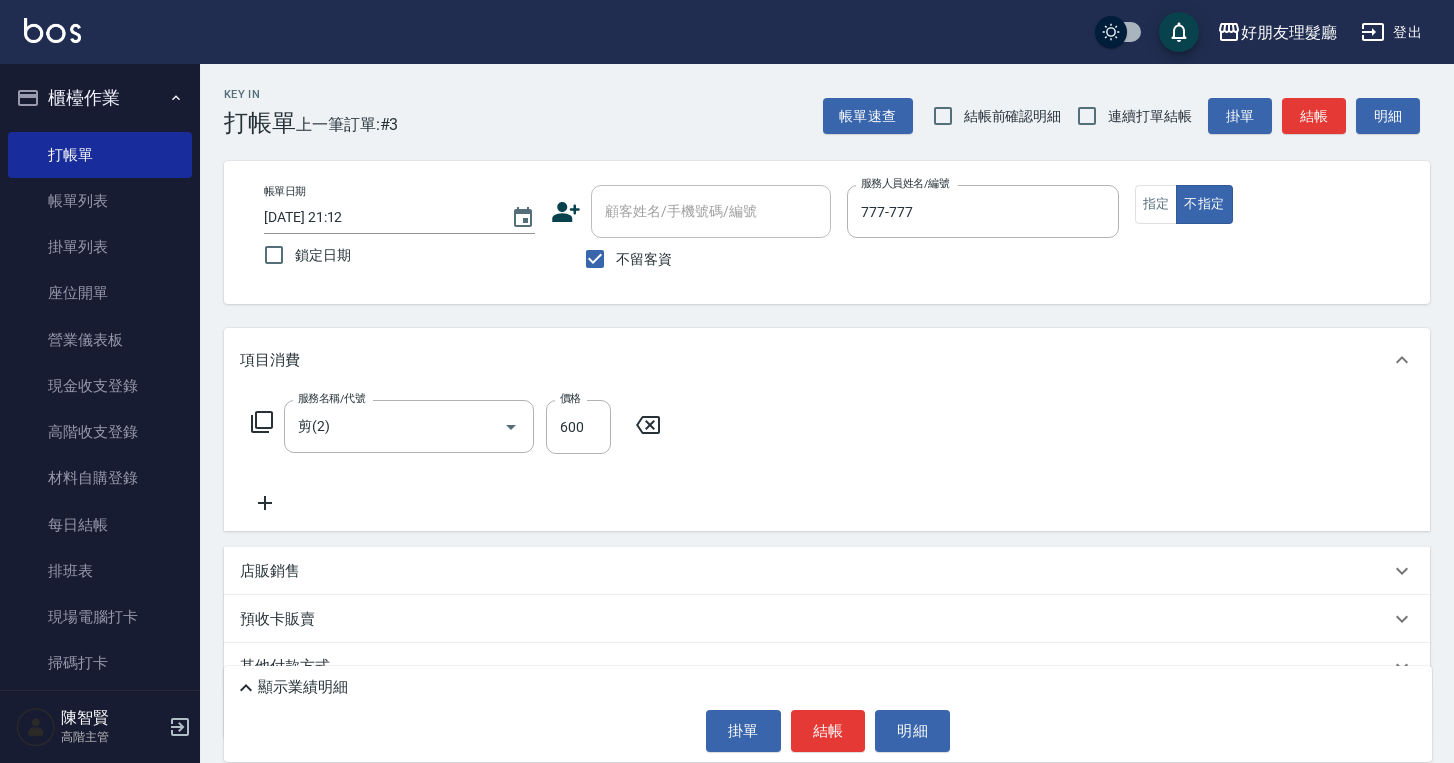 click 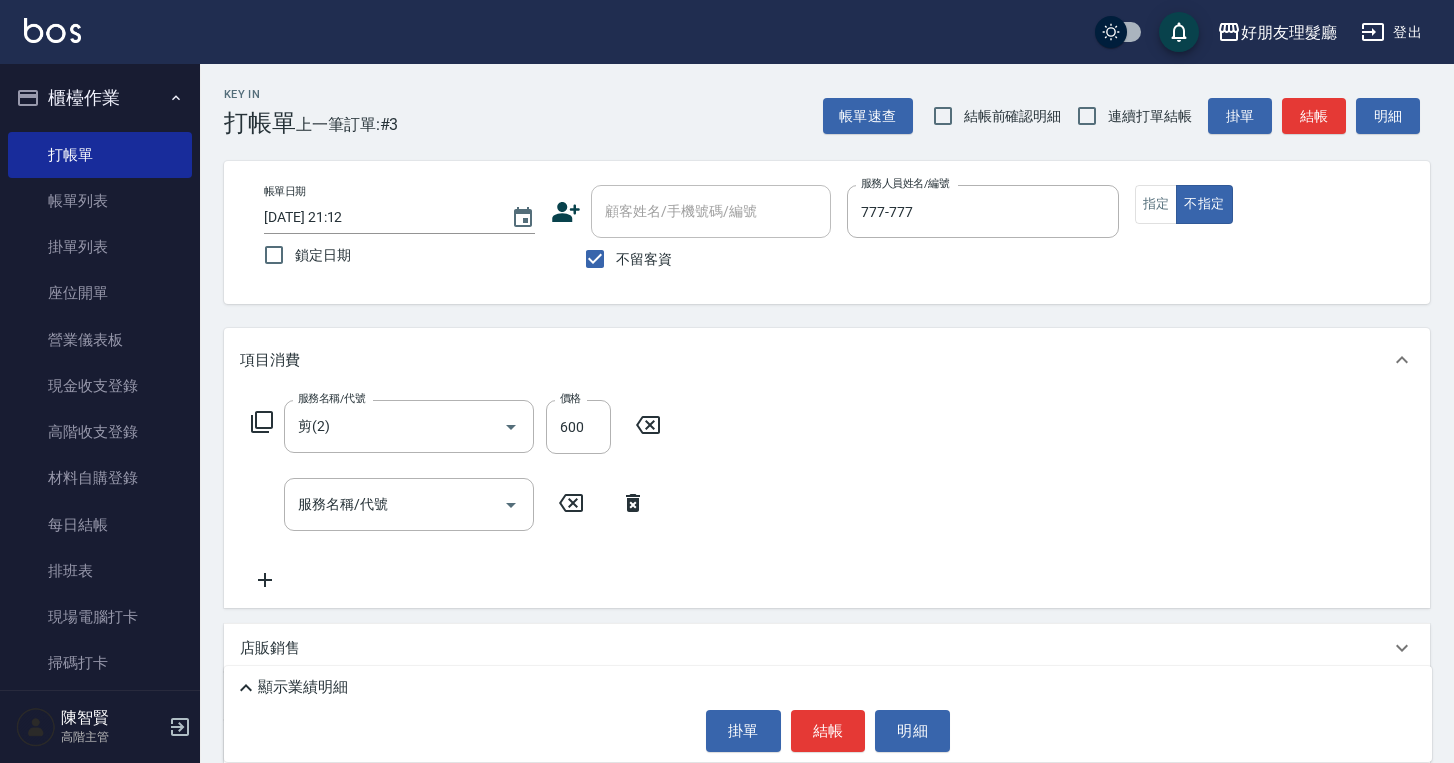 click 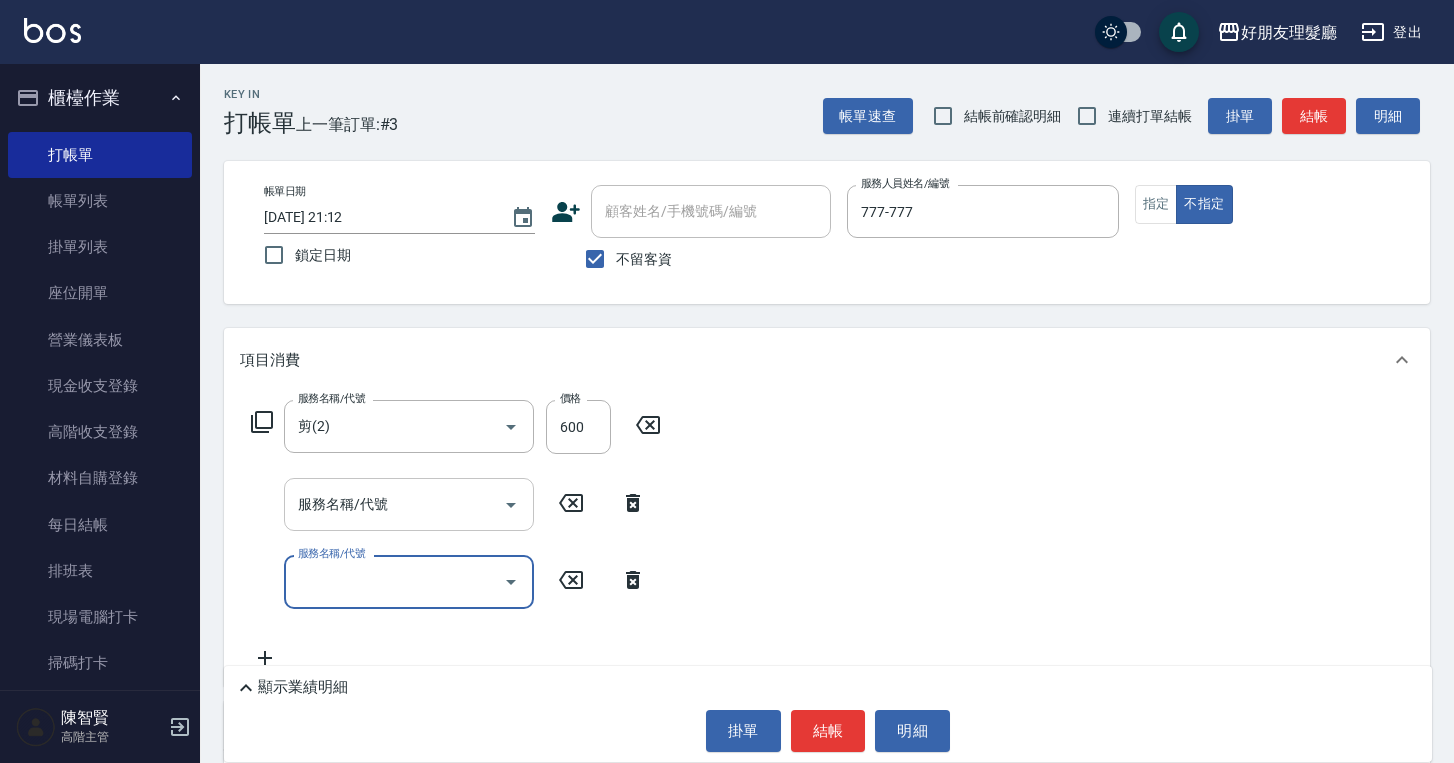 click on "服務名稱/代號" at bounding box center (394, 504) 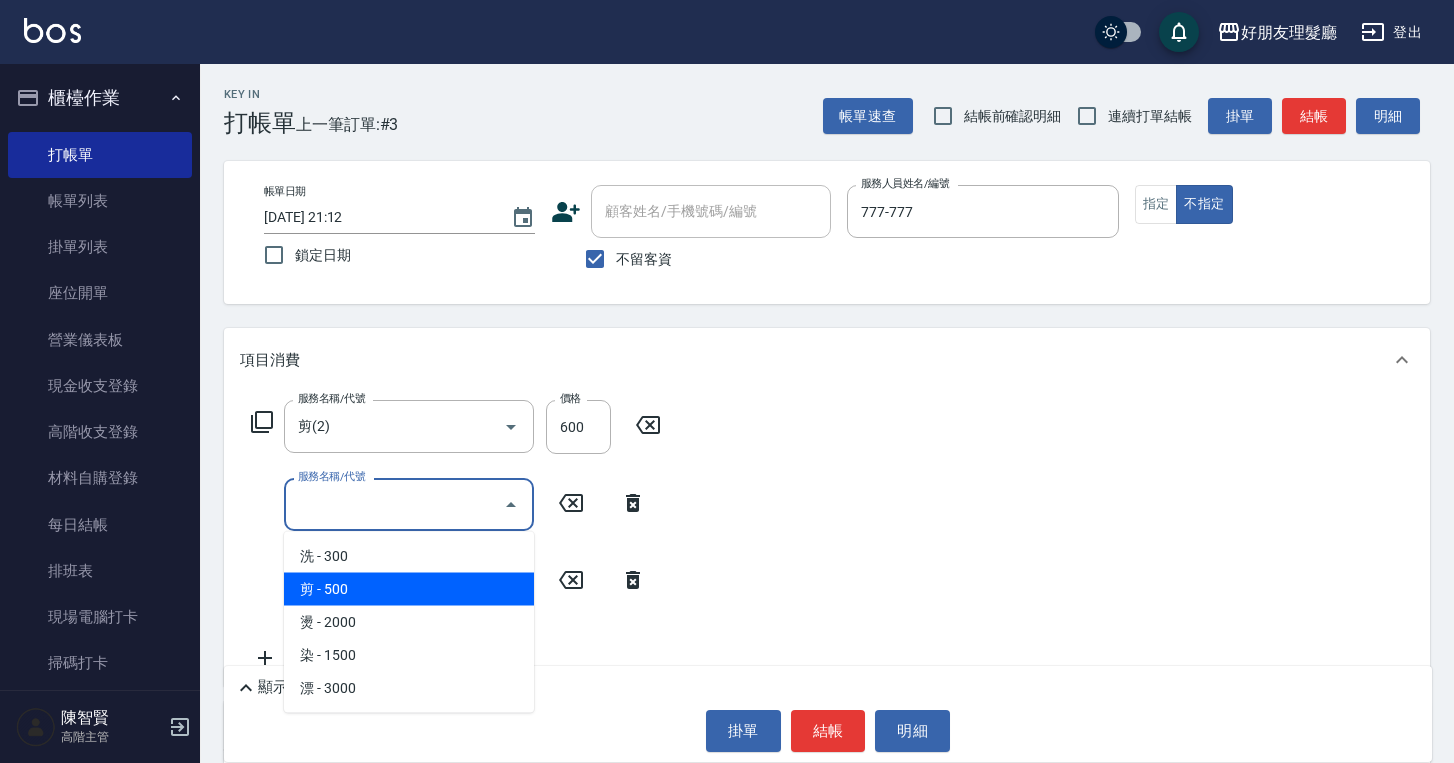 click on "剪 - 500" at bounding box center (409, 589) 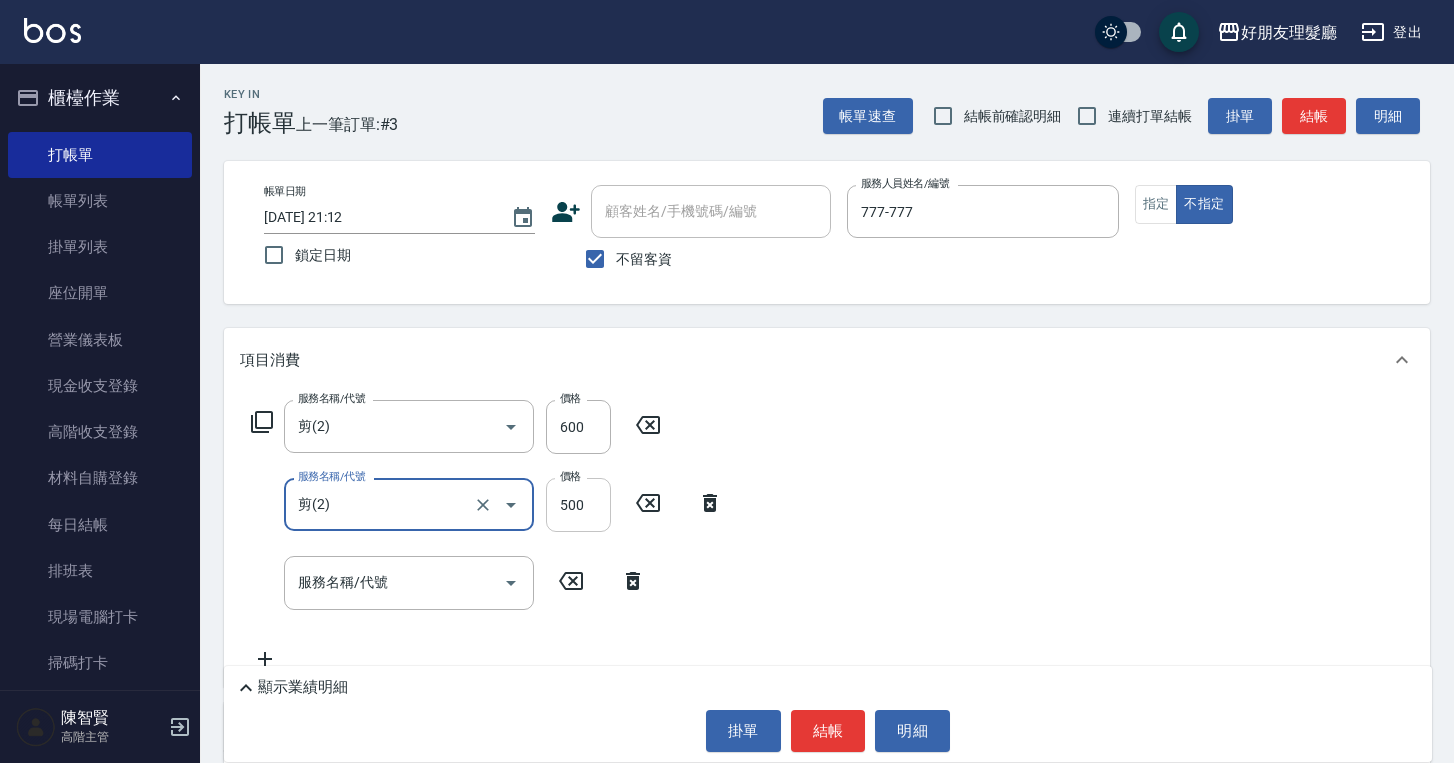 click on "500" at bounding box center (578, 505) 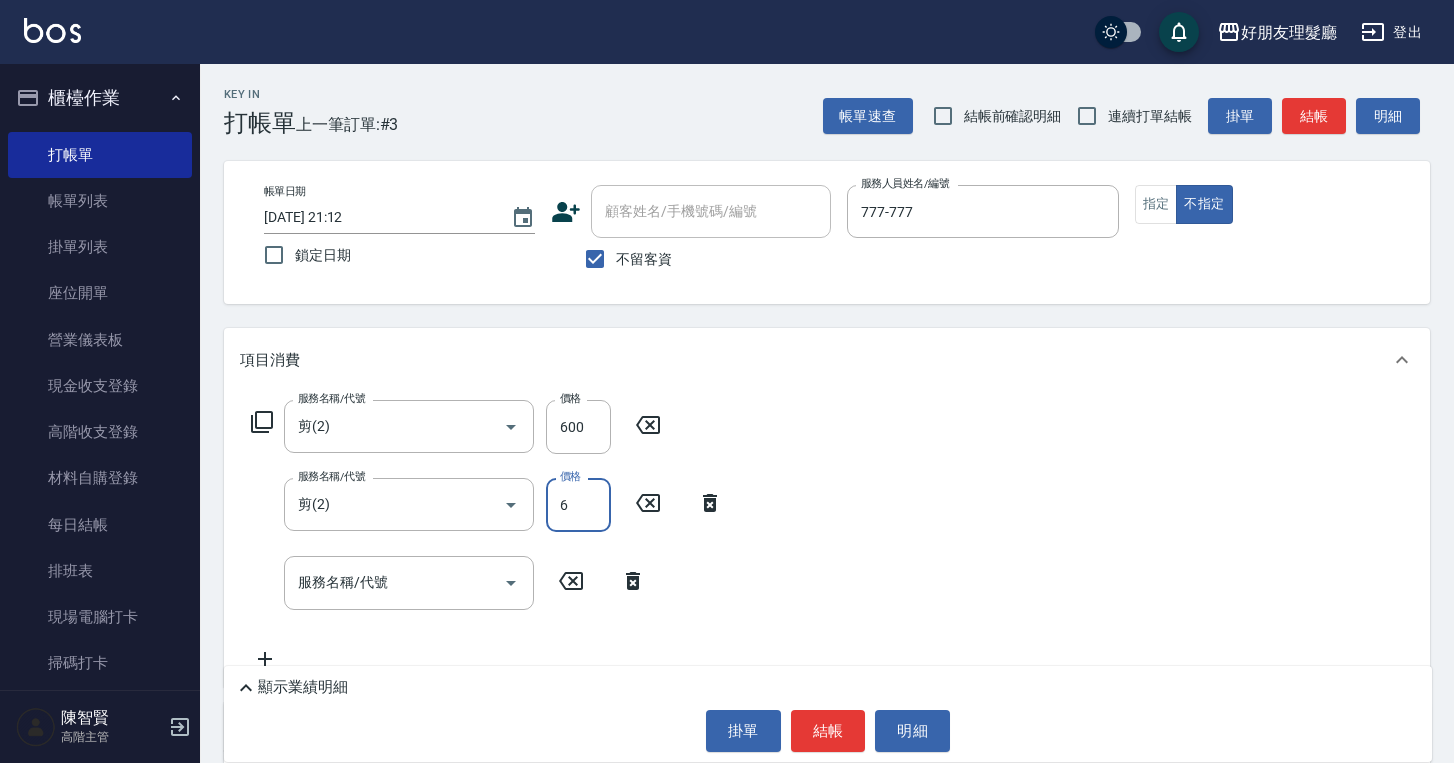 type on "600" 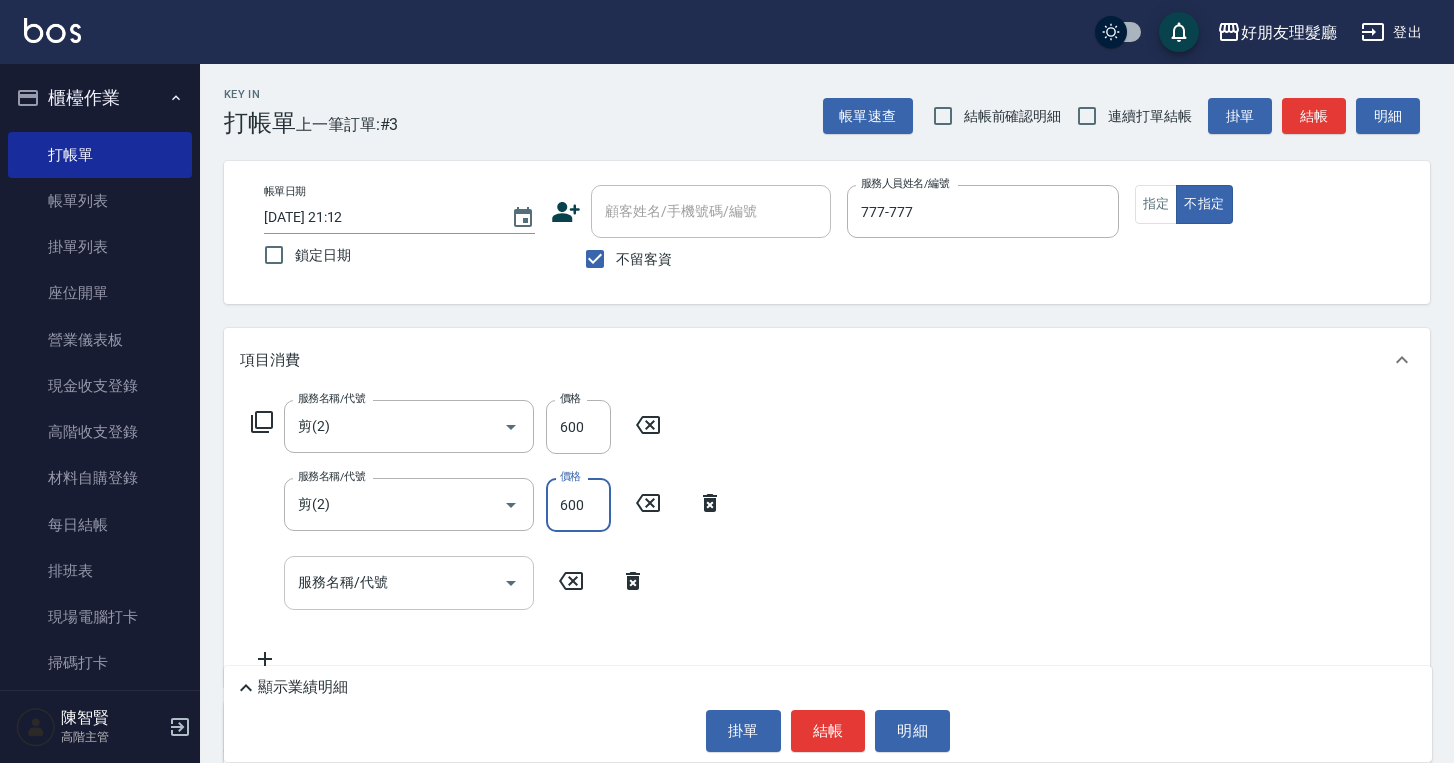 click on "服務名稱/代號" at bounding box center [394, 582] 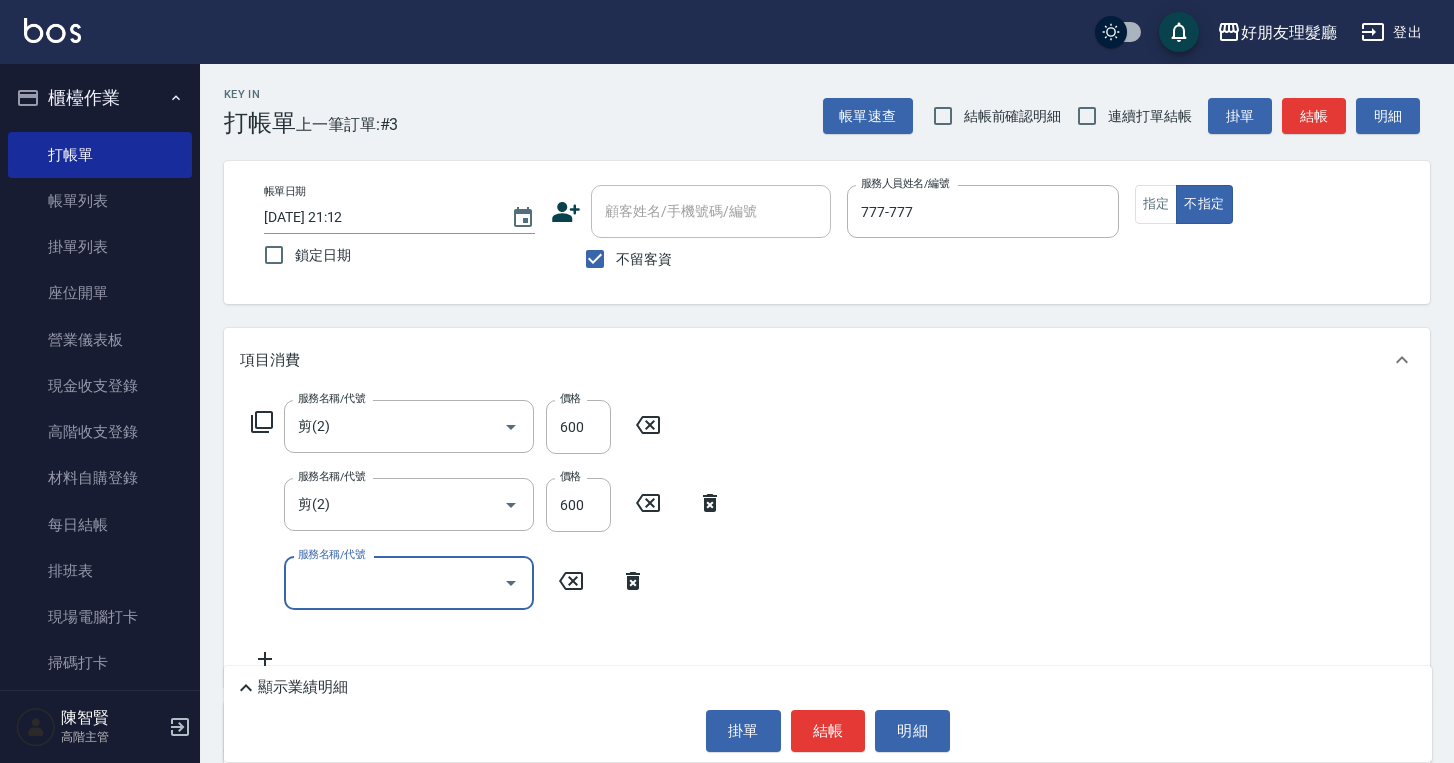 click on "服務名稱/代號" at bounding box center [409, 582] 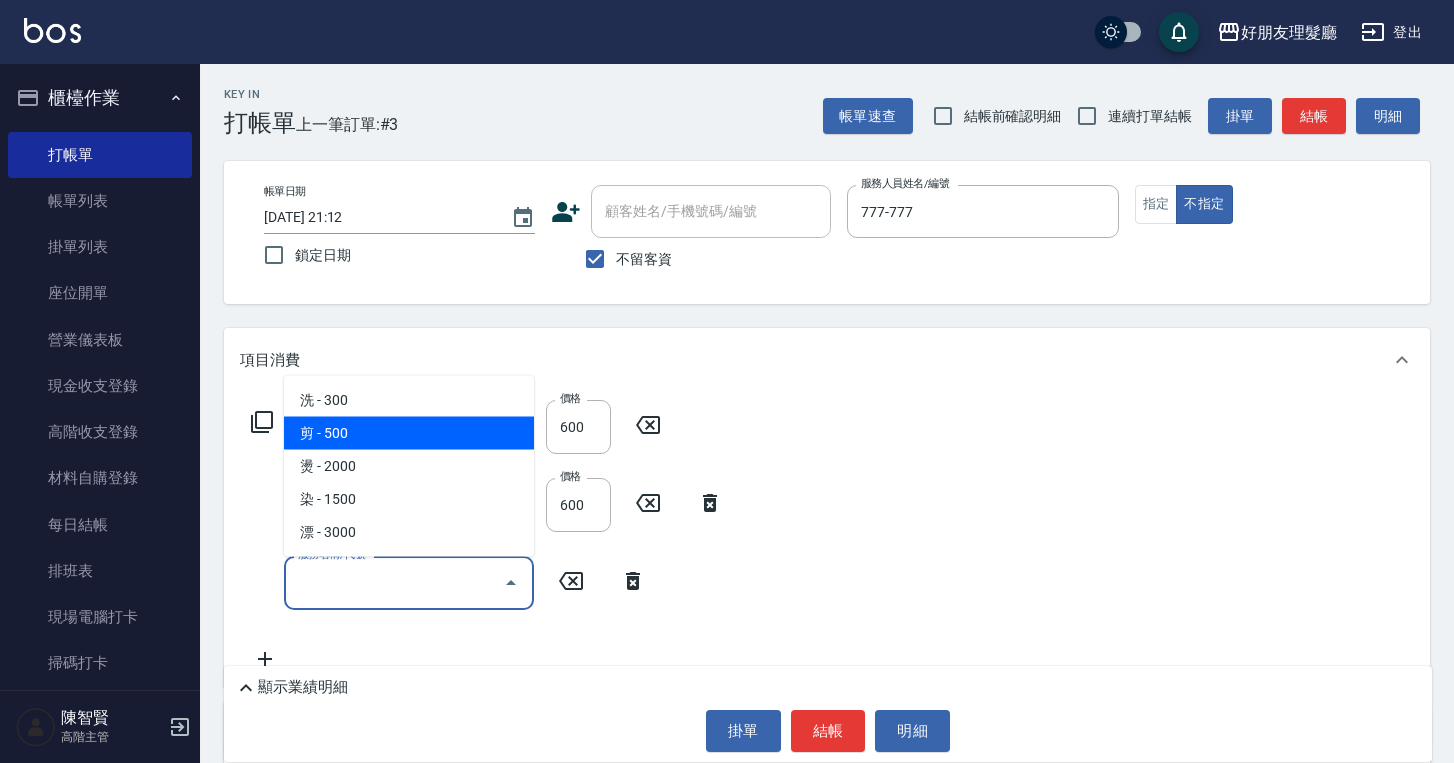 click on "剪 - 500" at bounding box center [409, 433] 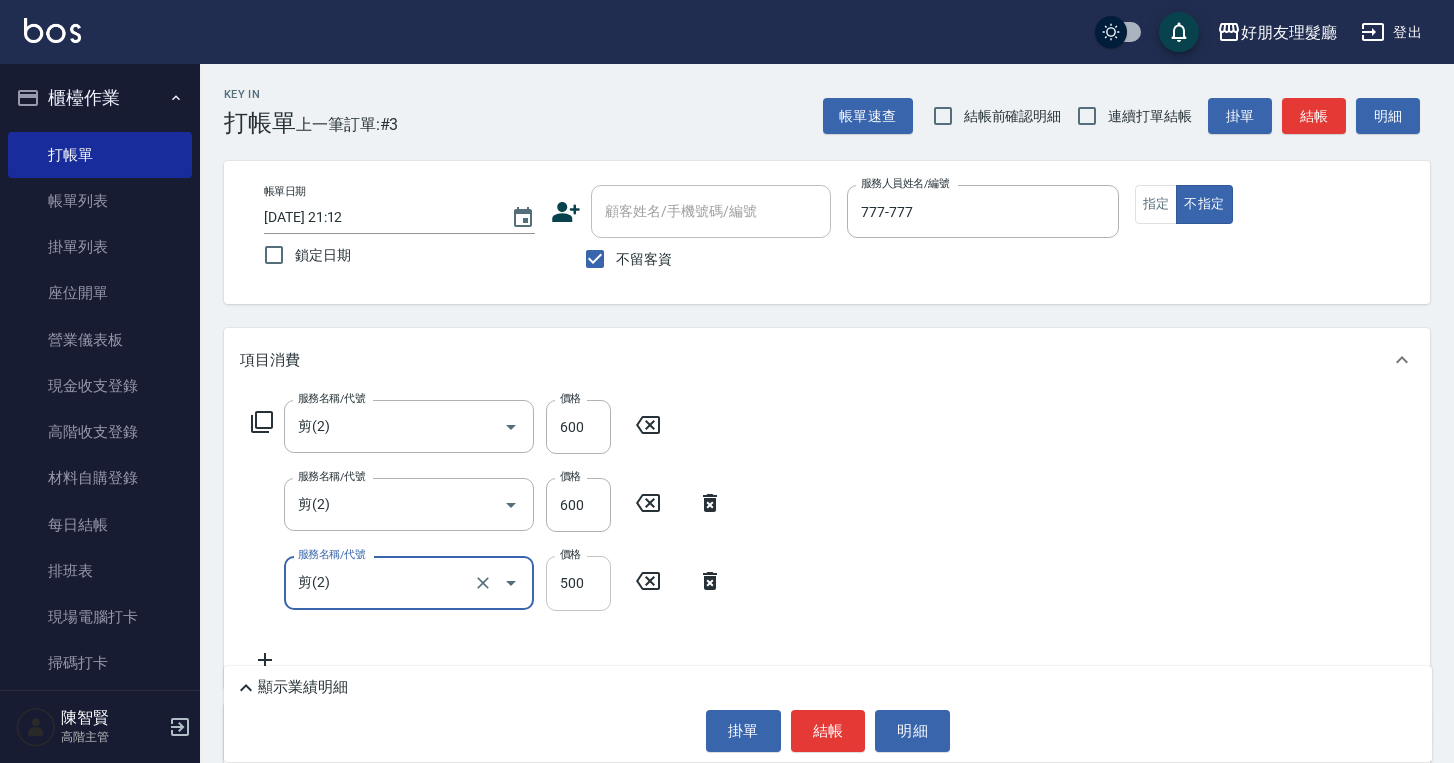 click on "500" at bounding box center [578, 583] 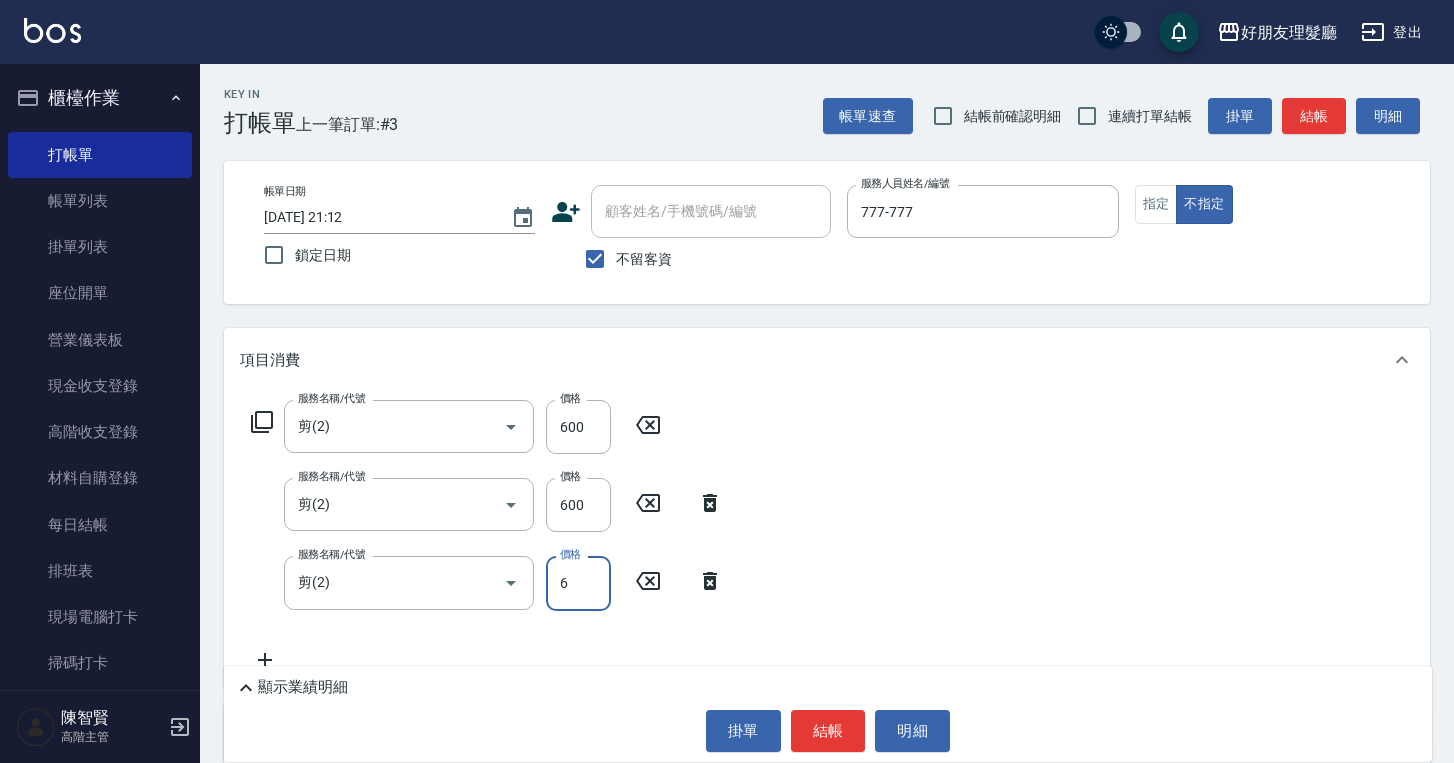 type on "600" 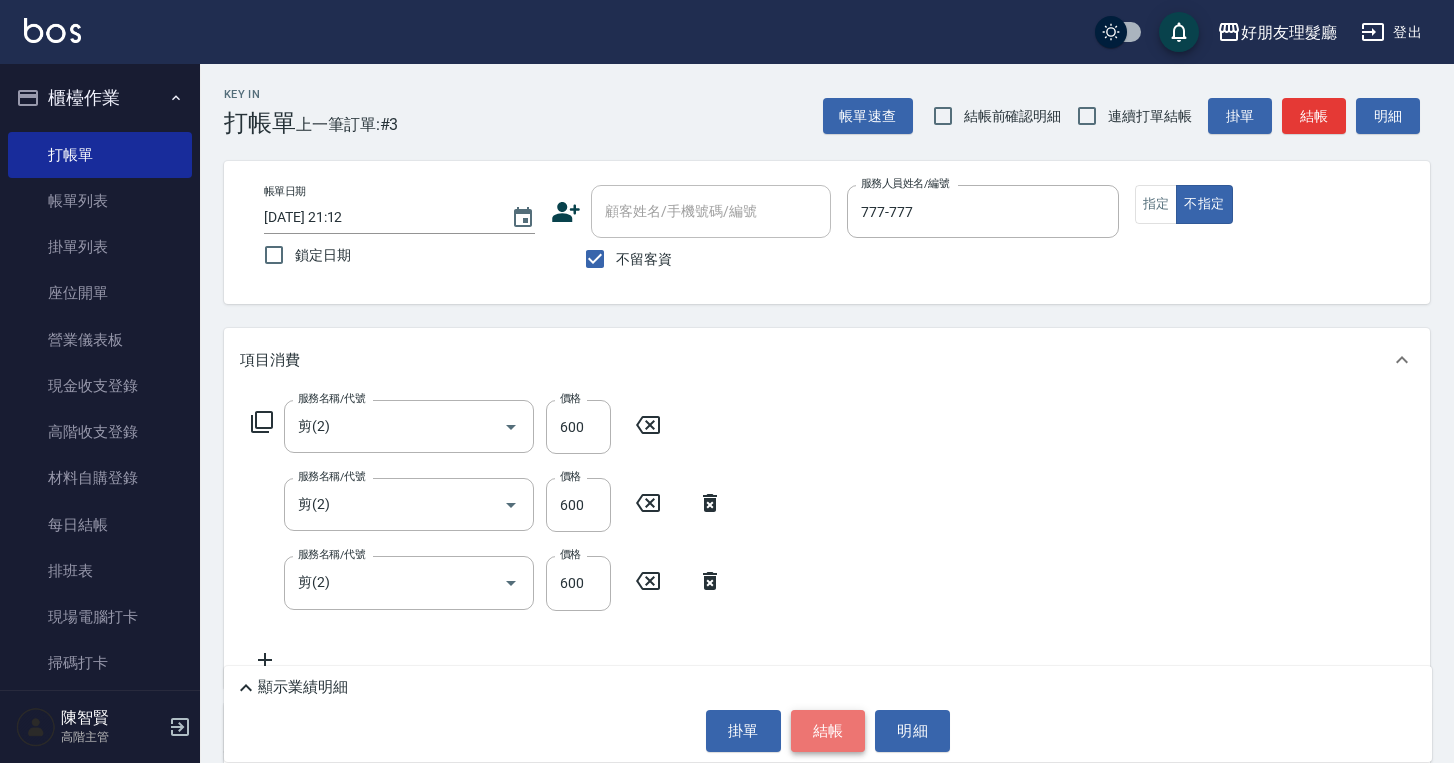 click on "結帳" at bounding box center [828, 731] 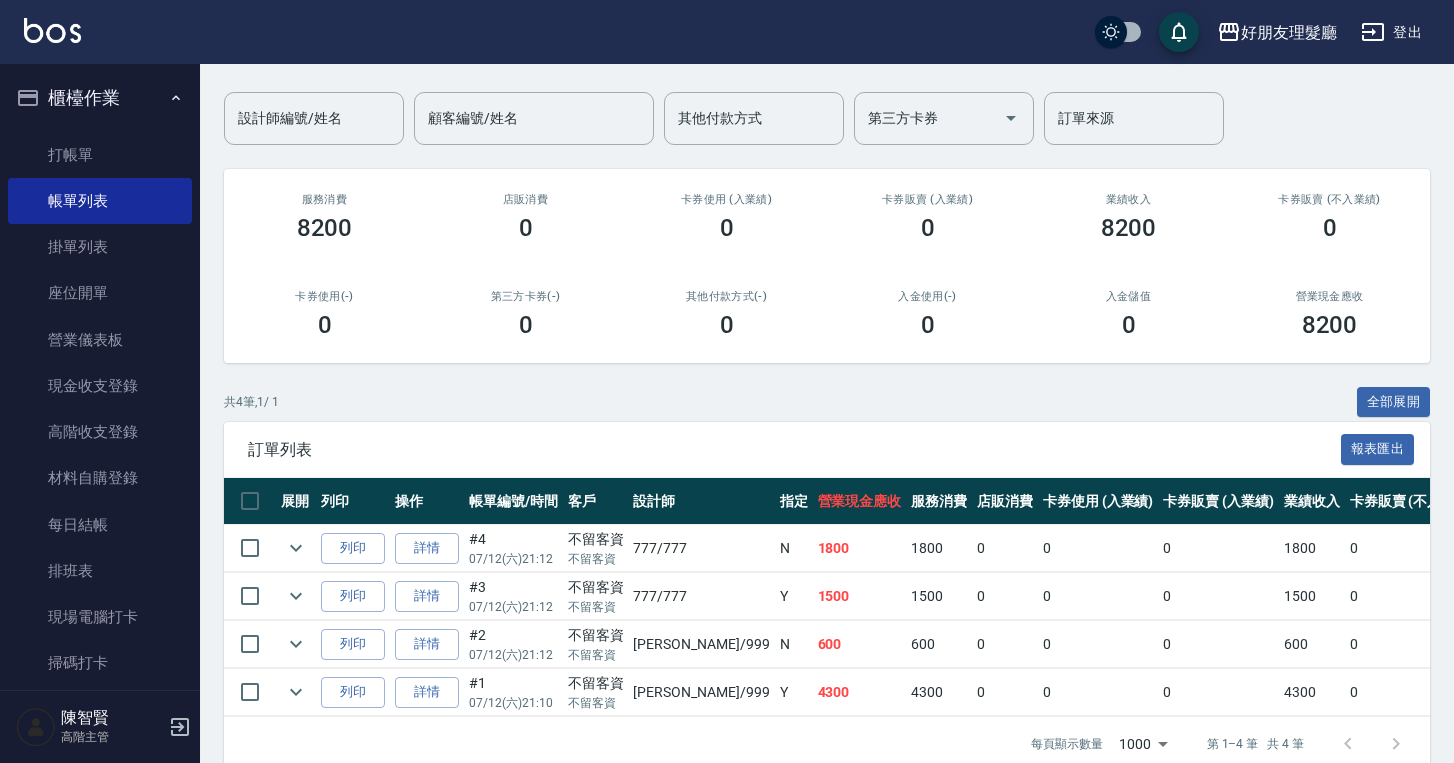 scroll, scrollTop: 139, scrollLeft: 0, axis: vertical 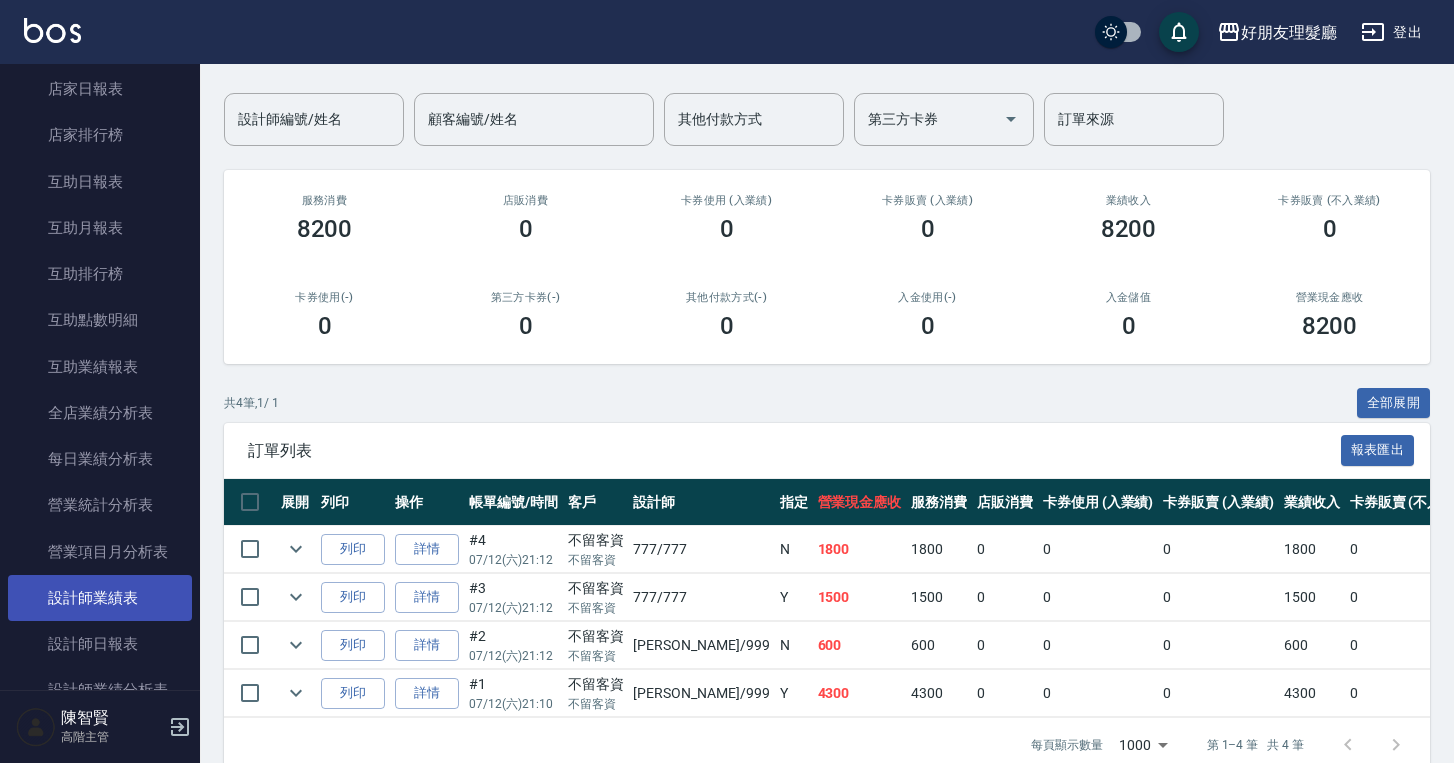 click on "設計師業績表" at bounding box center [100, 598] 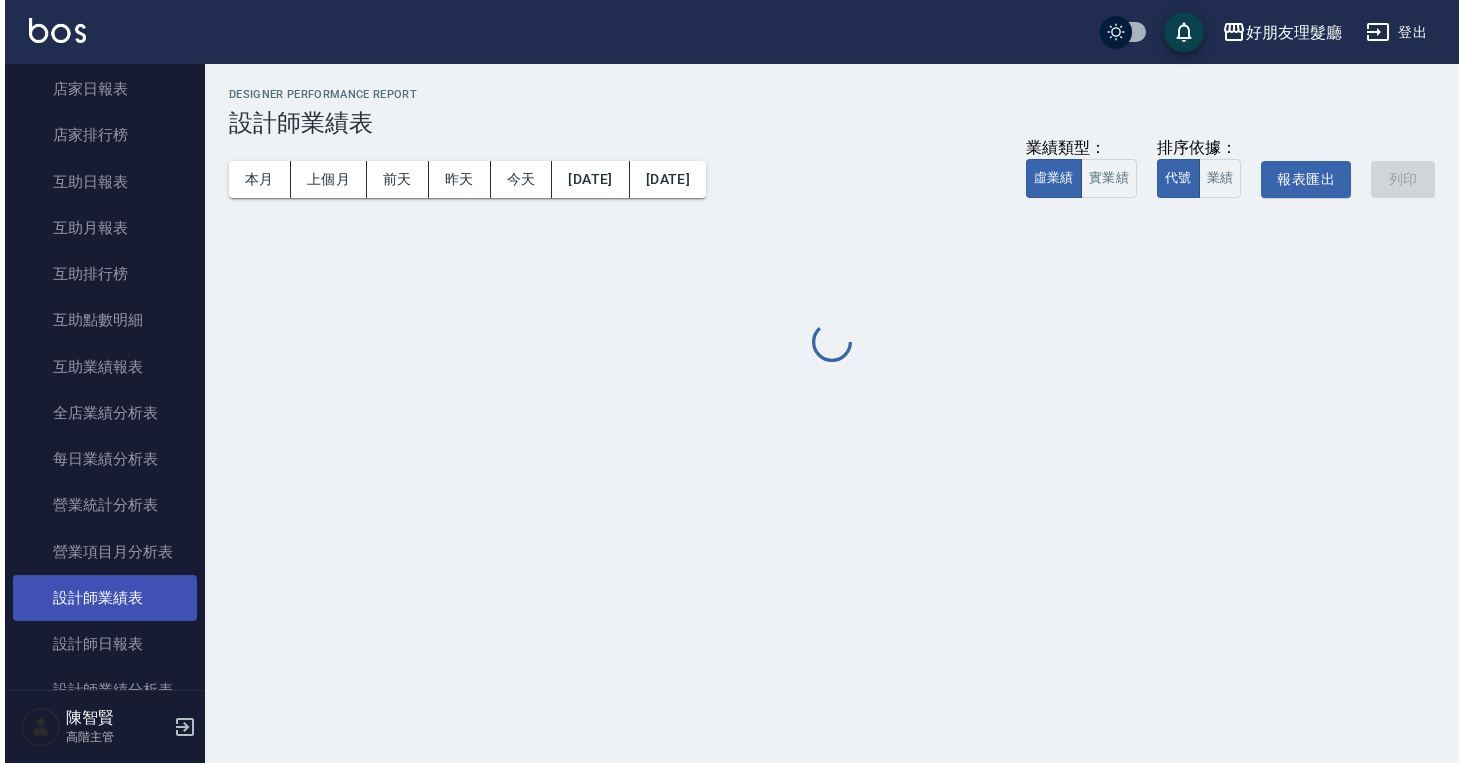scroll, scrollTop: 0, scrollLeft: 0, axis: both 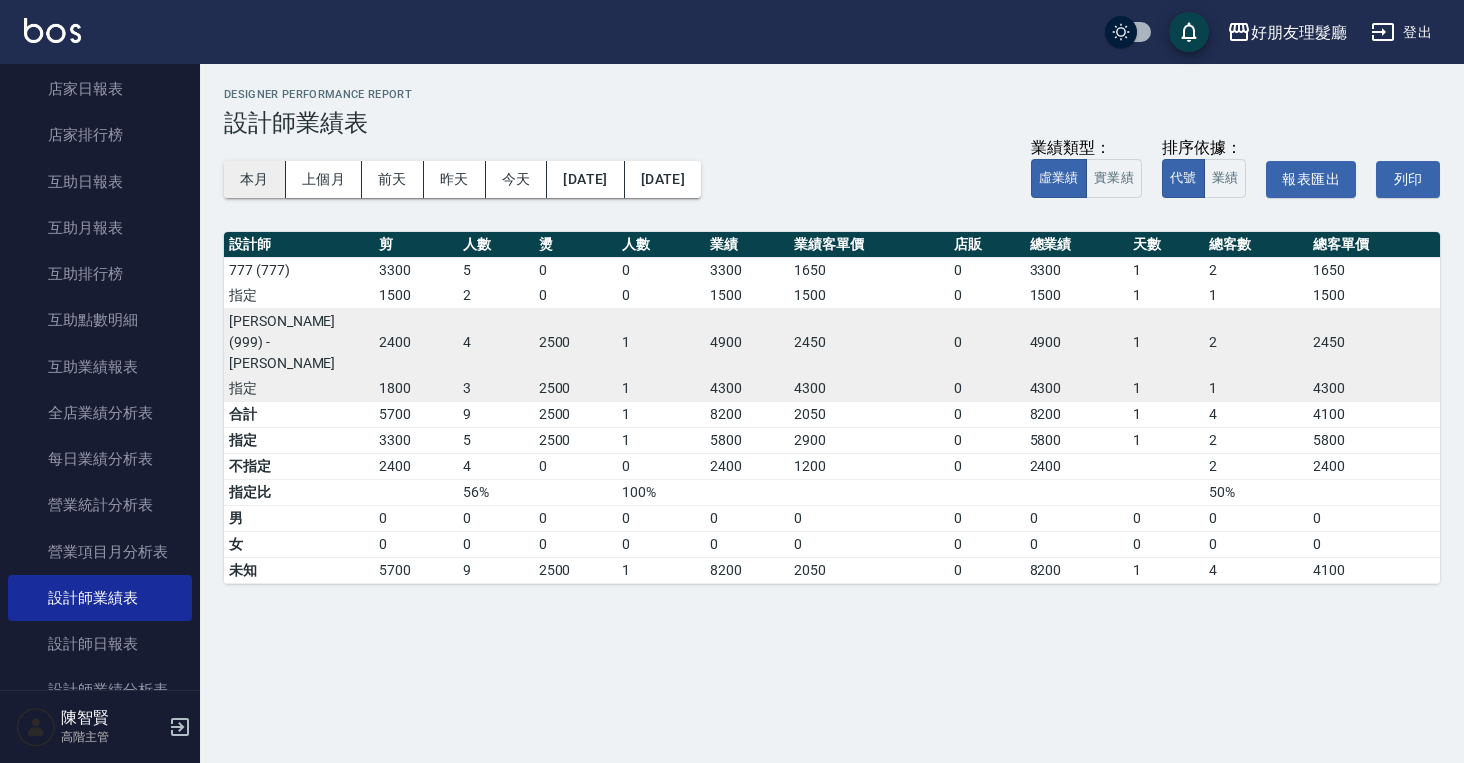 click on "本月" at bounding box center [255, 179] 